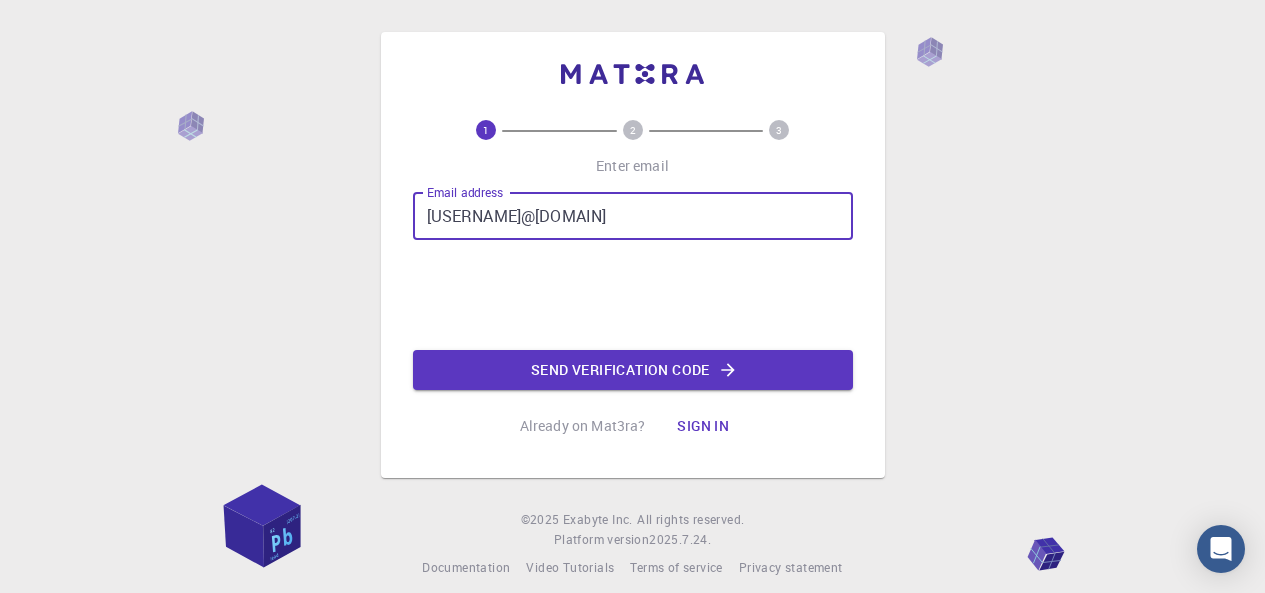 scroll, scrollTop: 0, scrollLeft: 0, axis: both 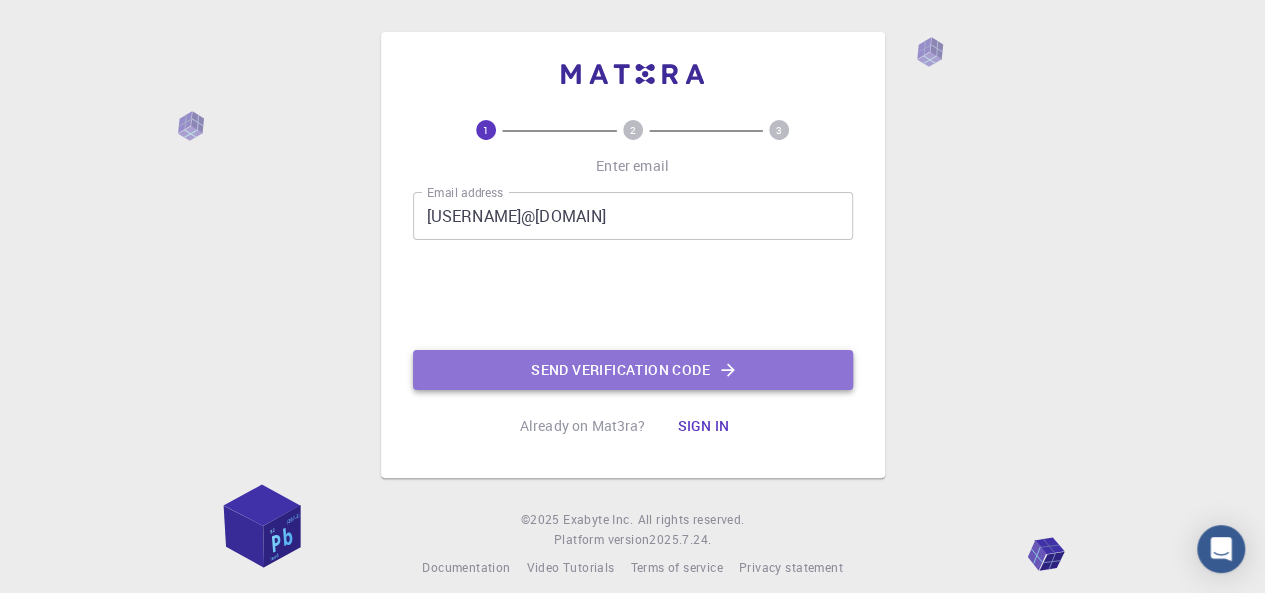 click on "Send verification code" 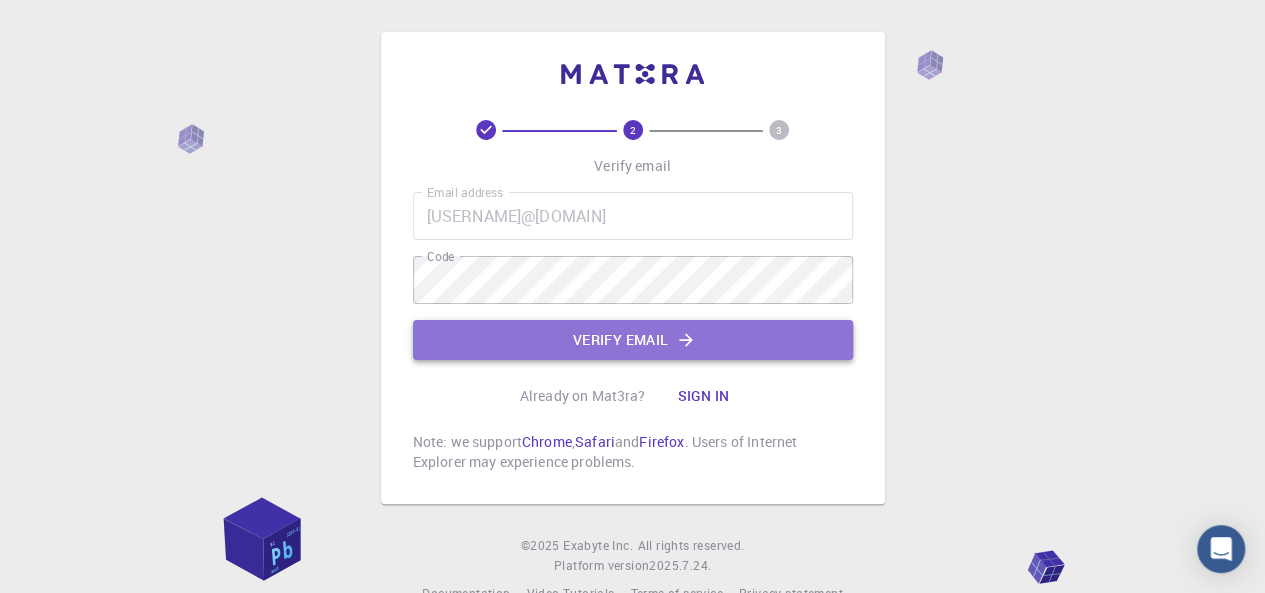 click on "Verify email" 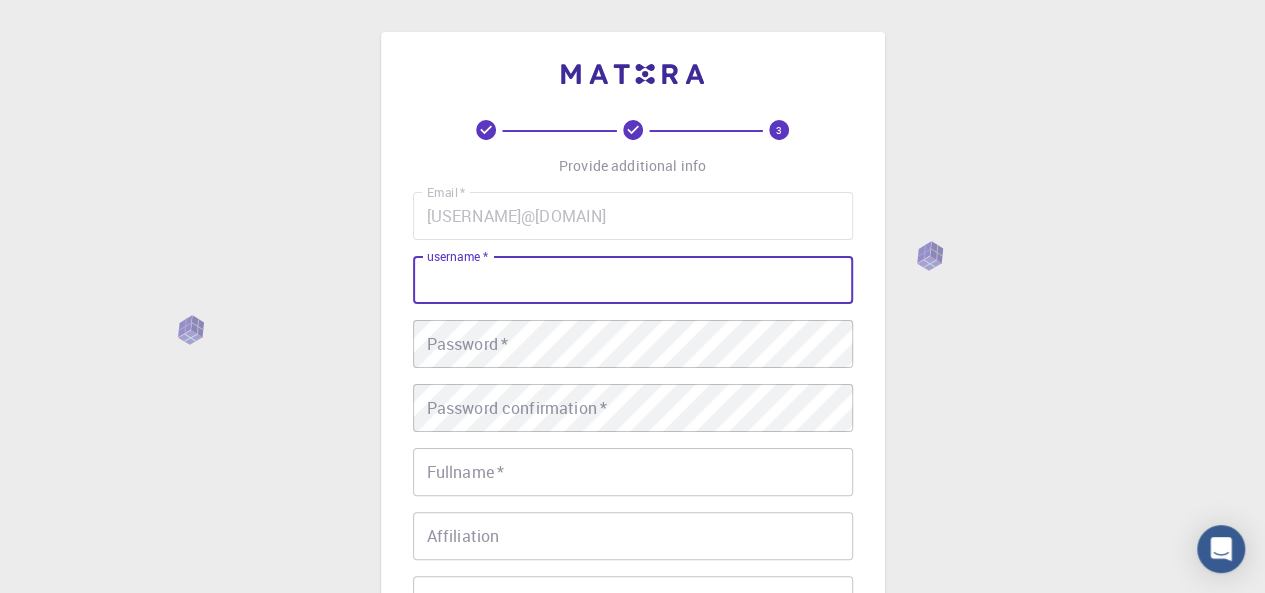 click on "username   *" at bounding box center (633, 280) 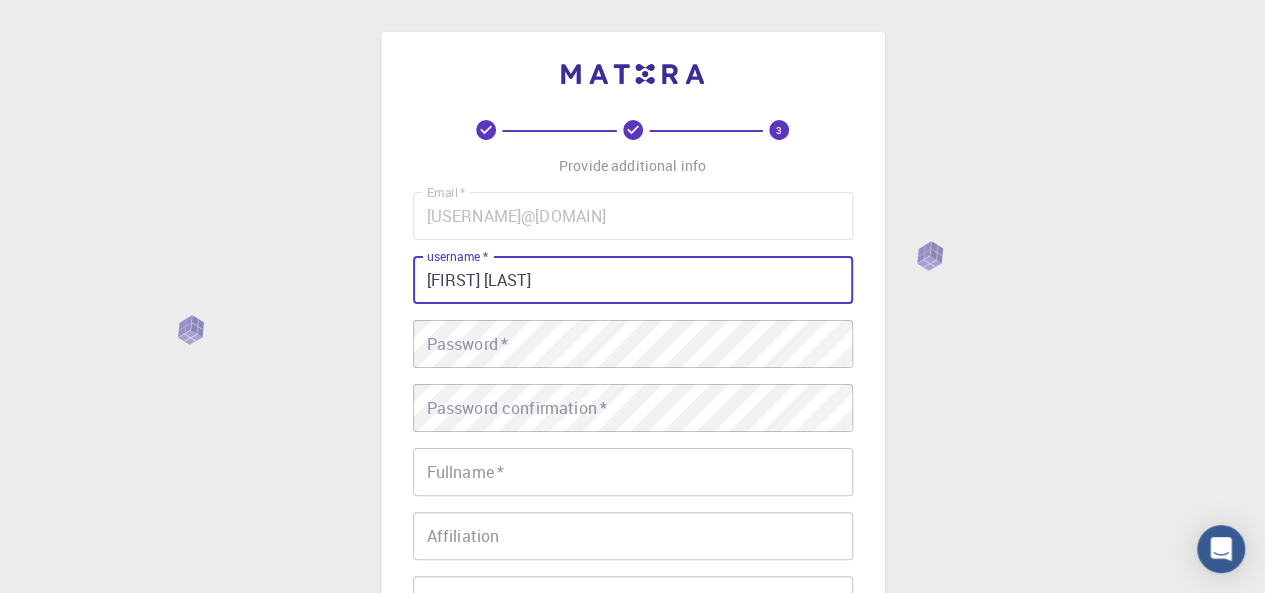 type on "[FIRST] [LAST]" 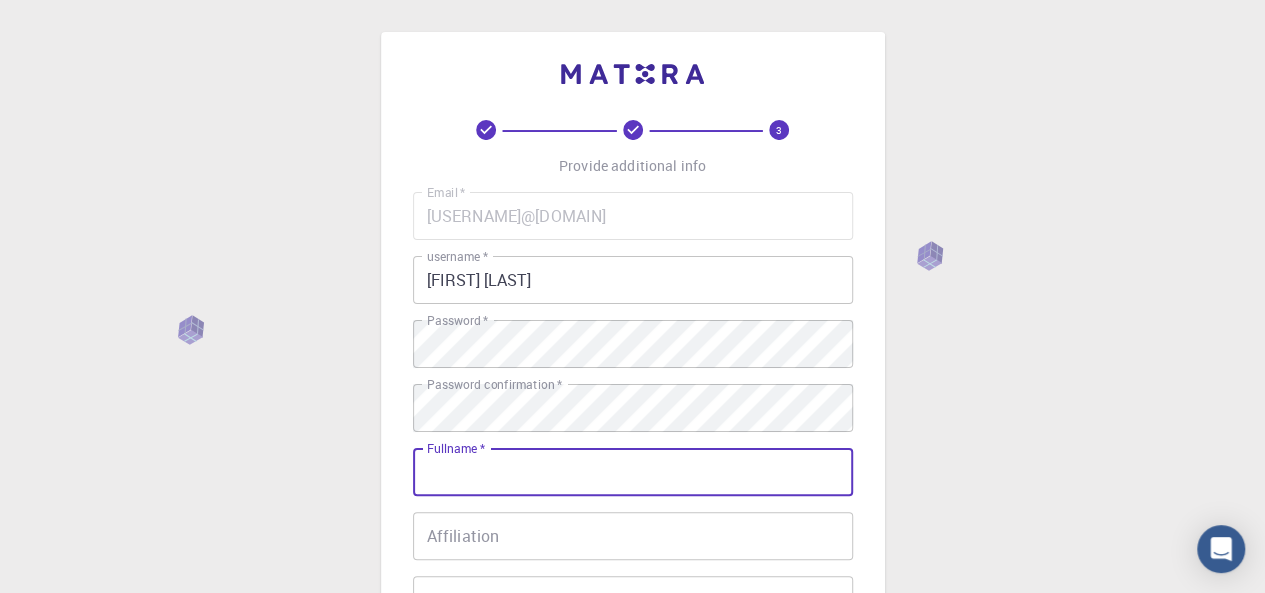 click on "Fullname   *" at bounding box center [633, 472] 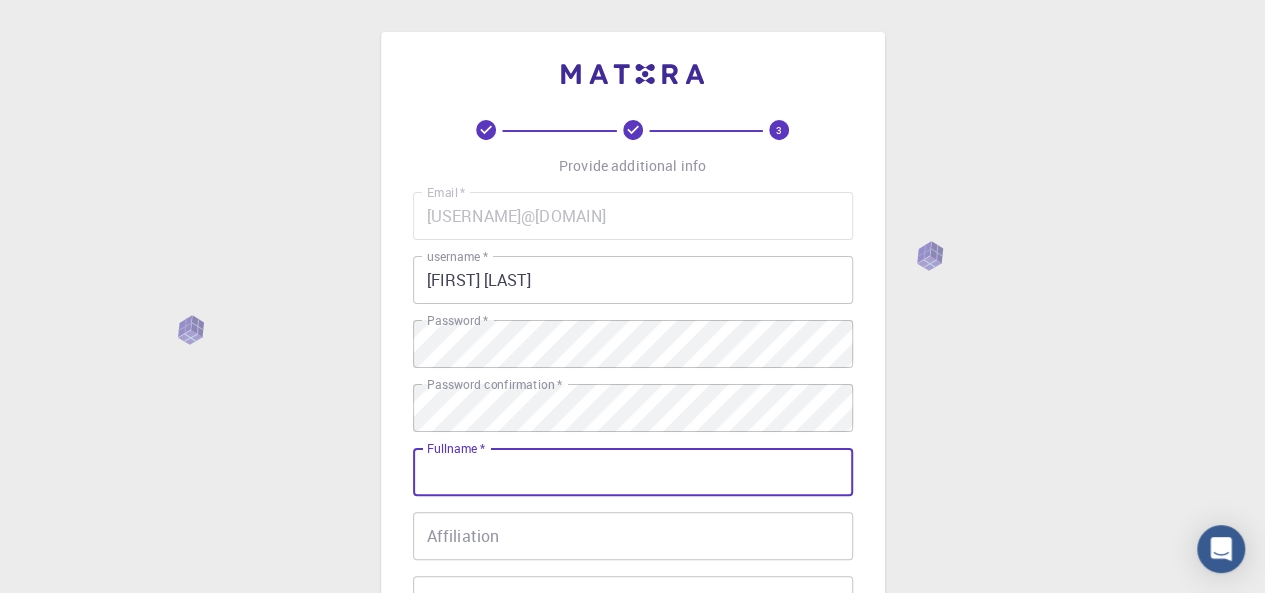 type on "[FIRST] [LAST]" 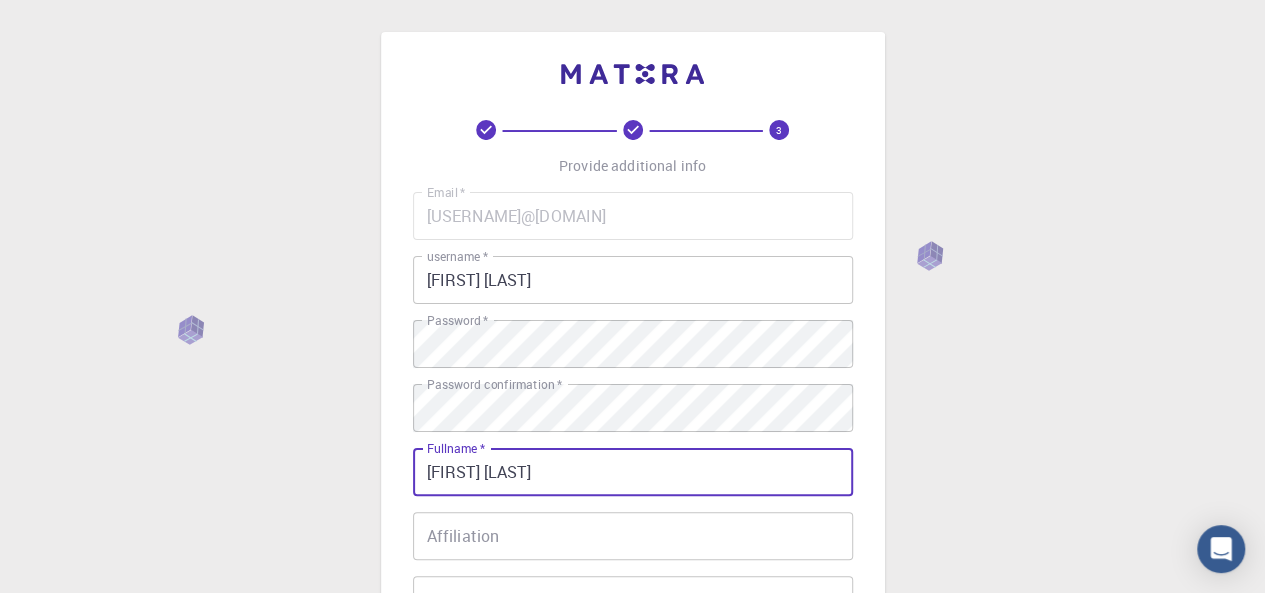 type on "[PHONE]" 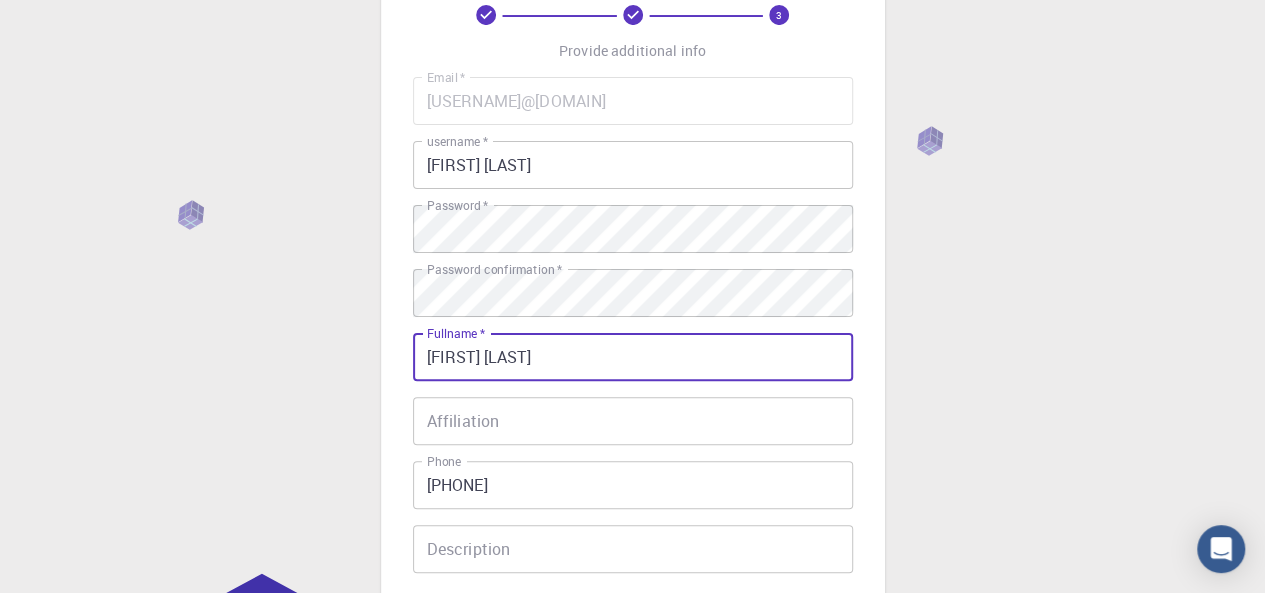 scroll, scrollTop: 211, scrollLeft: 0, axis: vertical 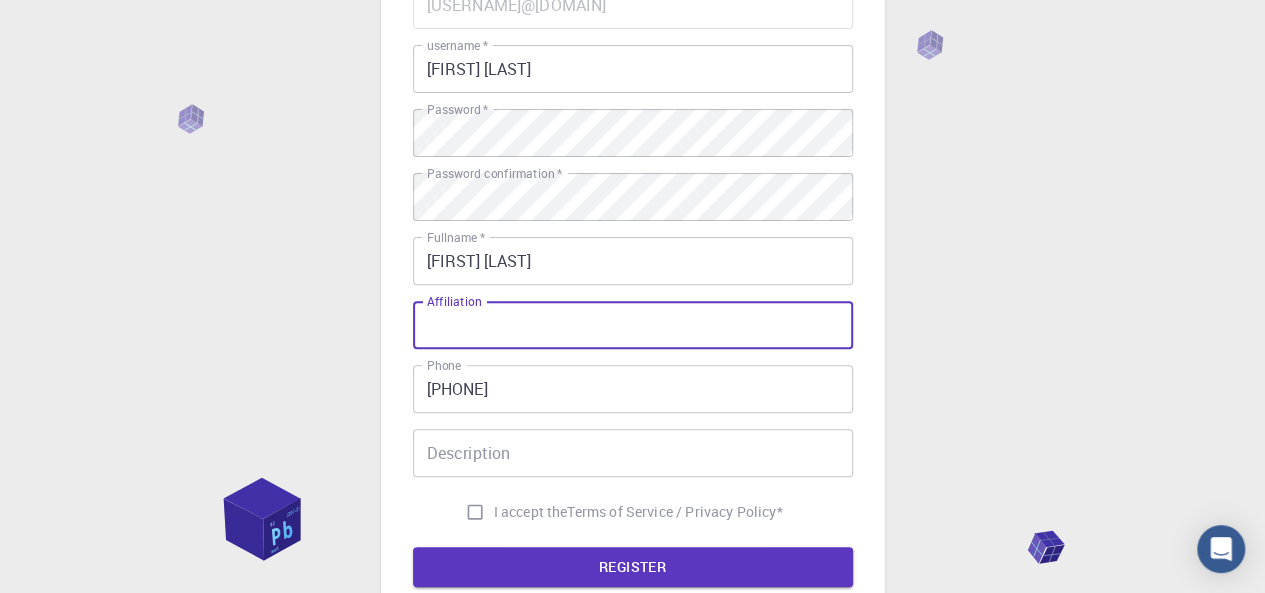 click on "Affiliation" at bounding box center (633, 325) 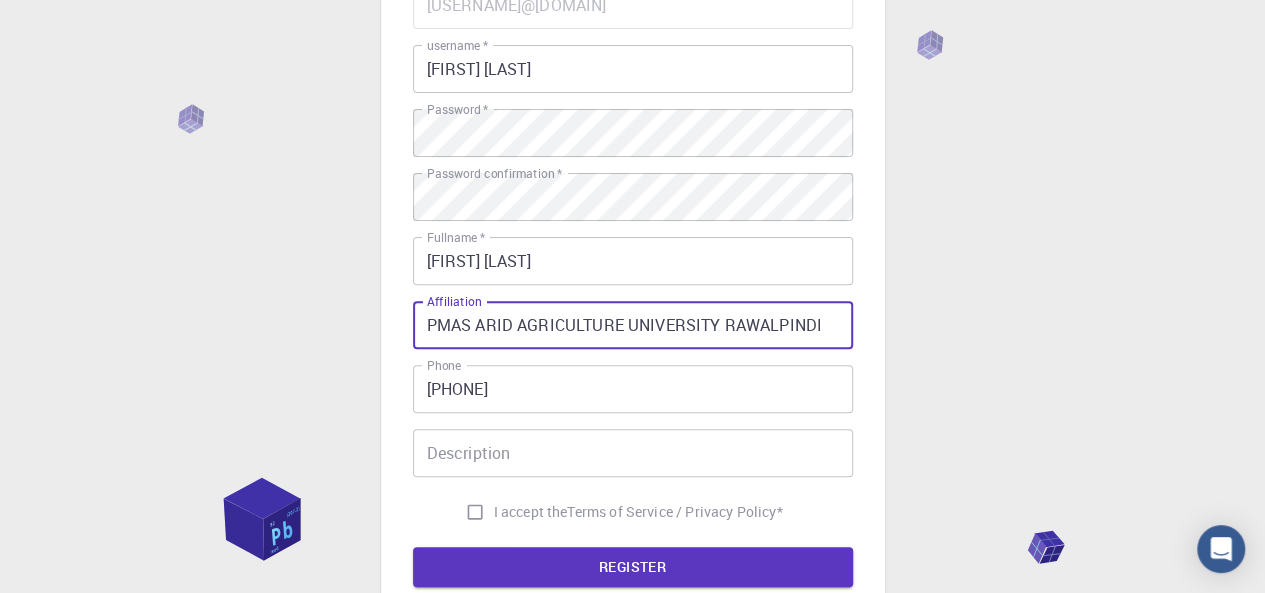 type on "PMAS ARID AGRICULTURE UNIVERSITY RAWALPINDI" 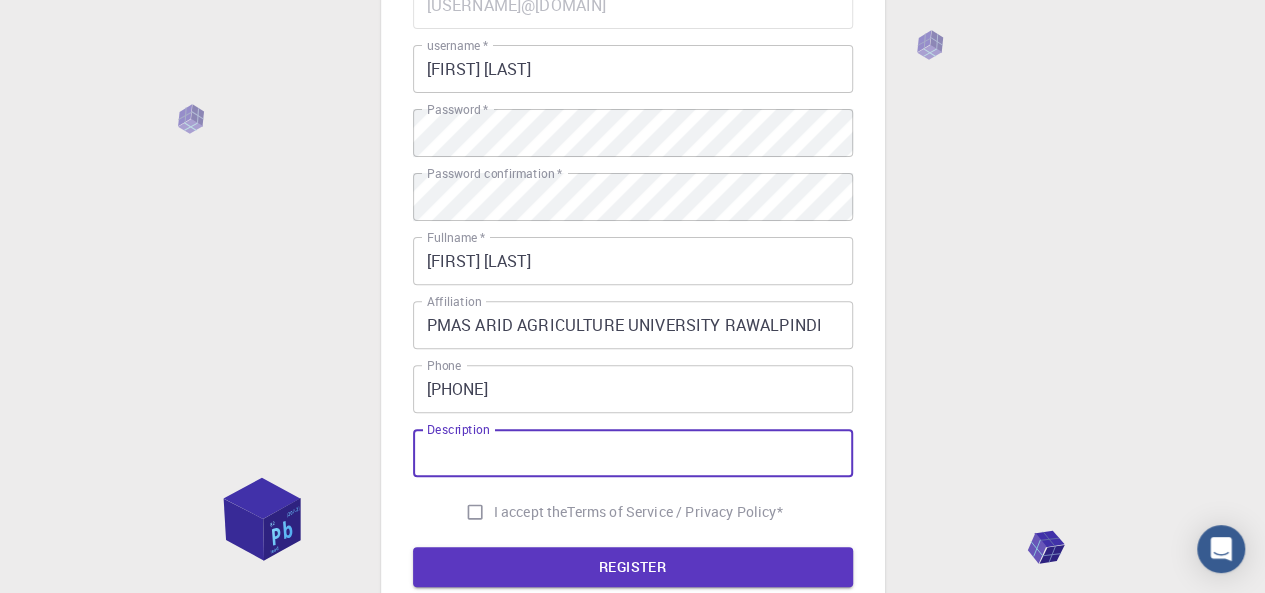 click on "Description" at bounding box center (633, 453) 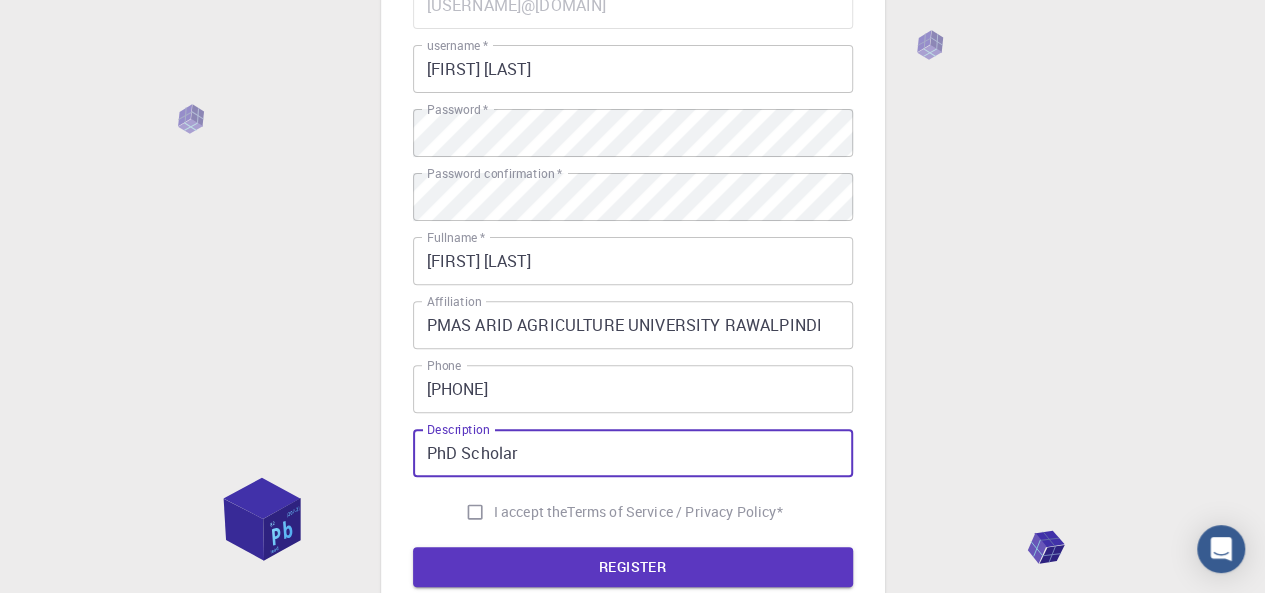 type on "PhD Scholar" 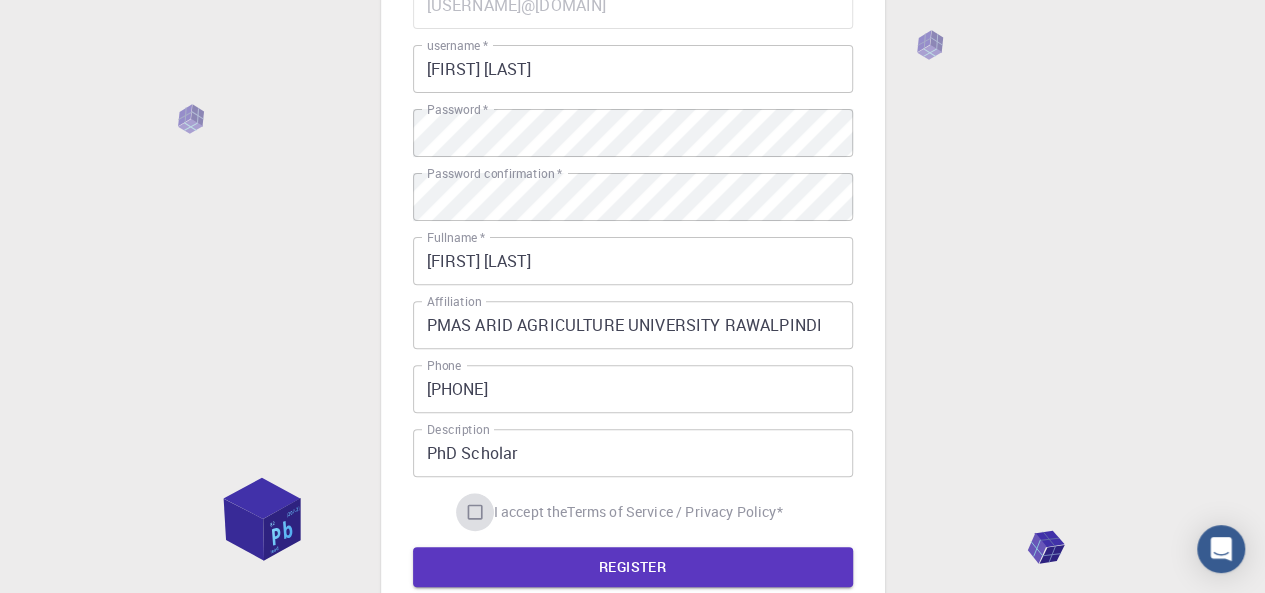click on "I accept the  Terms of Service / Privacy Policy  *" at bounding box center (475, 512) 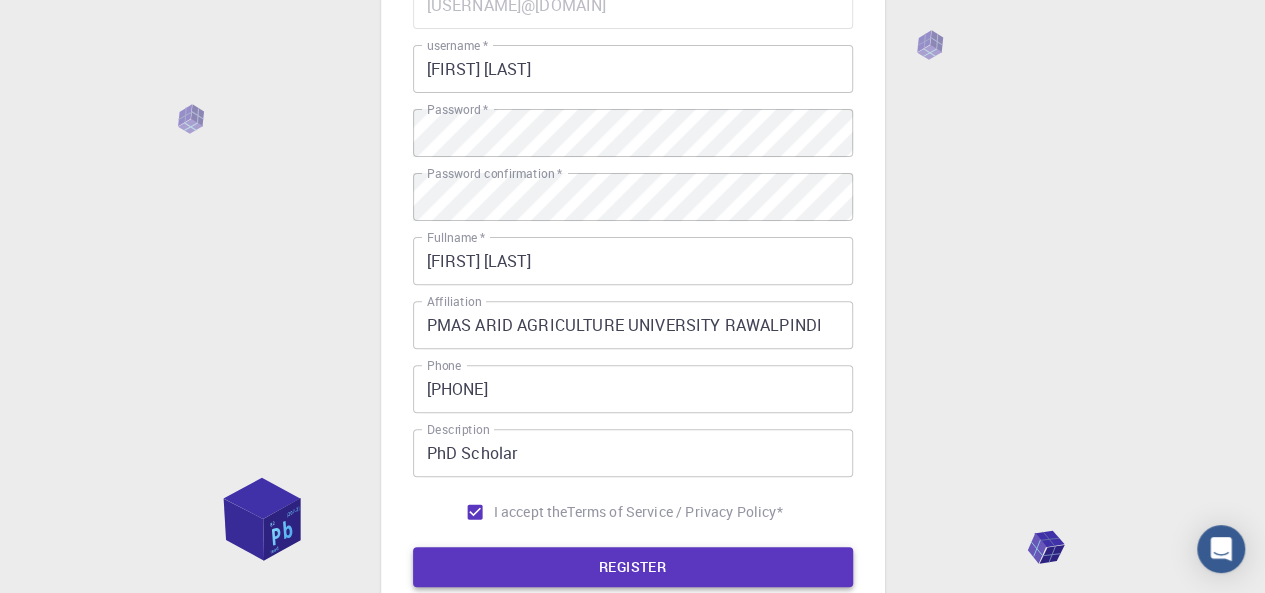 click on "REGISTER" at bounding box center (633, 567) 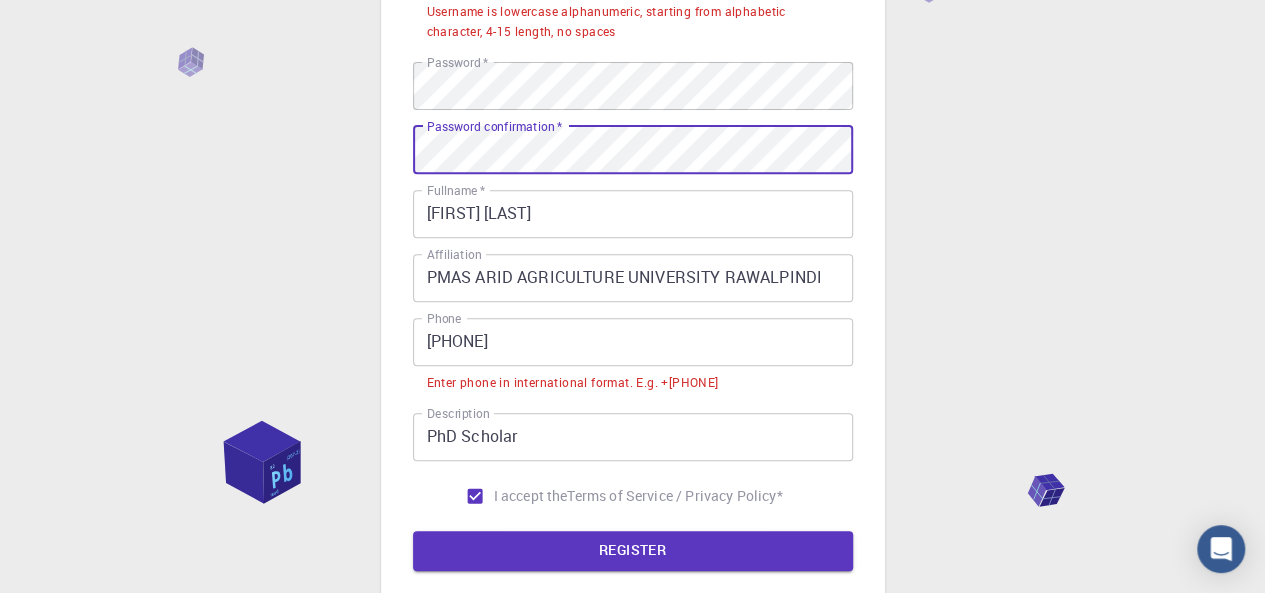 scroll, scrollTop: 348, scrollLeft: 0, axis: vertical 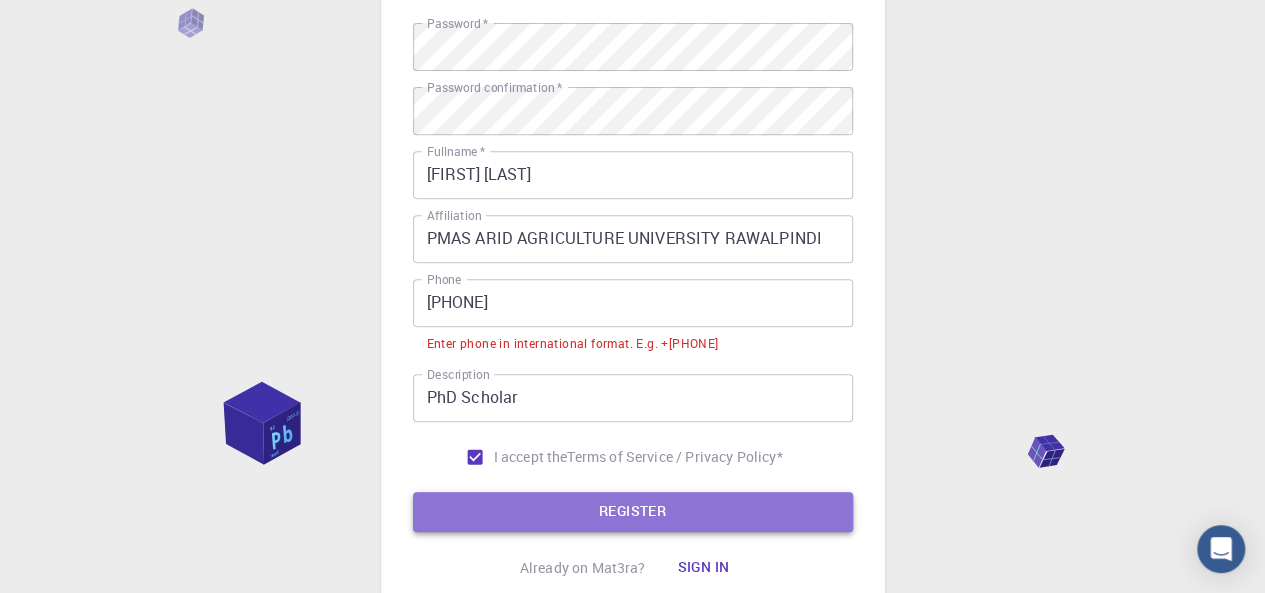 click on "REGISTER" at bounding box center [633, 512] 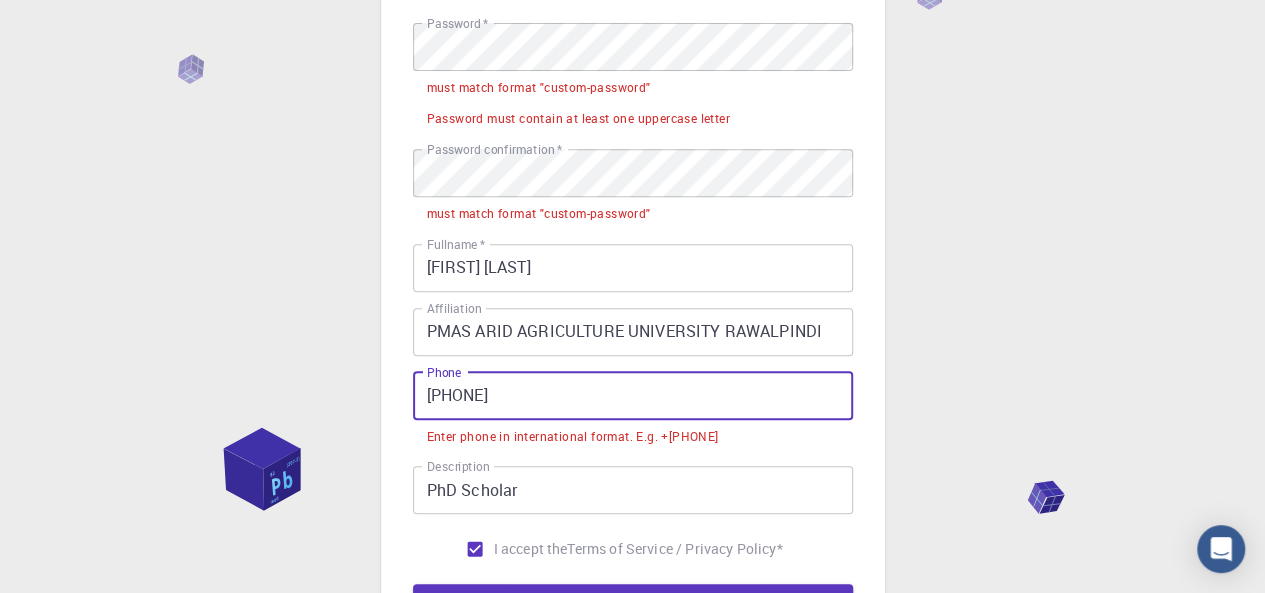 click on "[PHONE]" at bounding box center (633, 396) 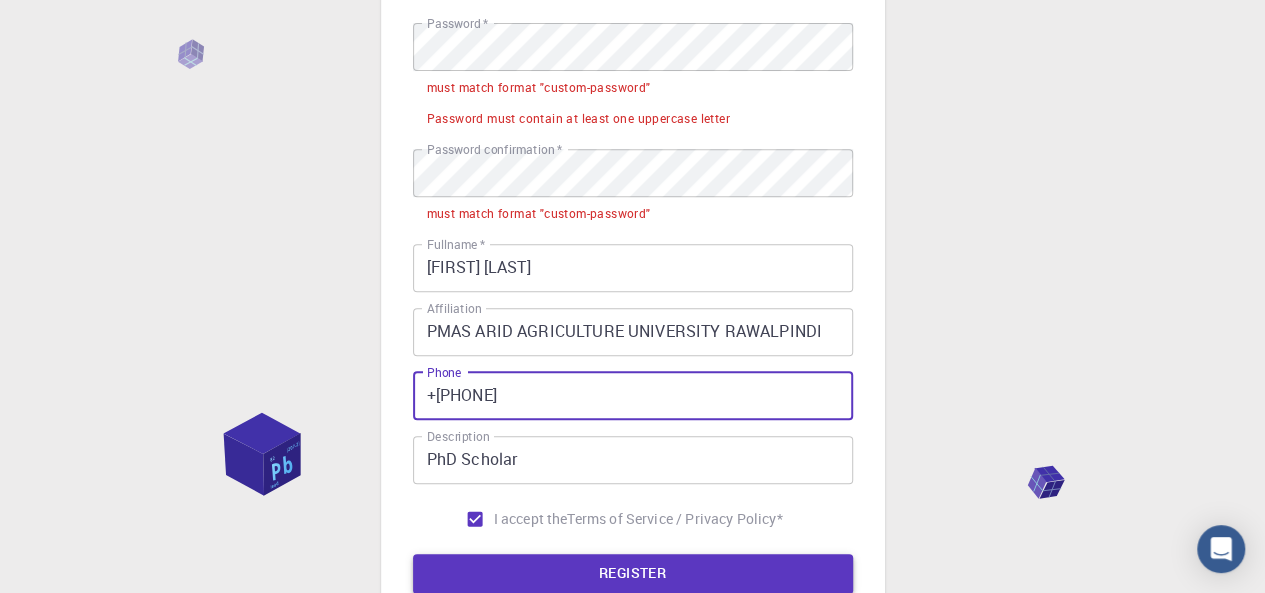 type on "+[PHONE]" 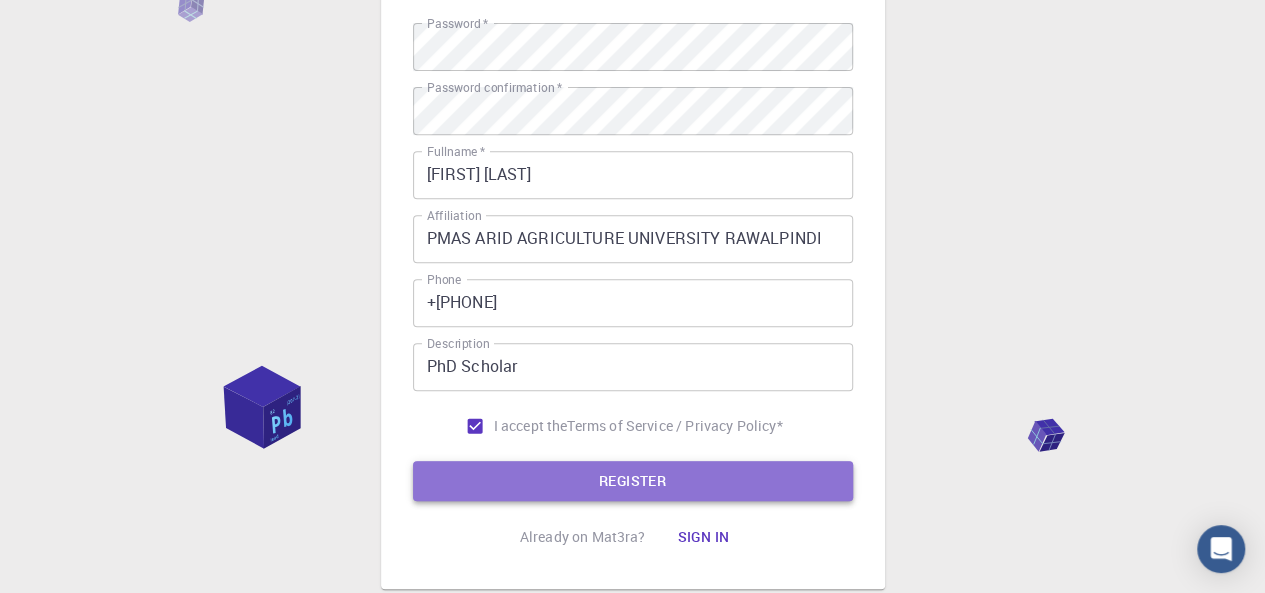 click on "REGISTER" at bounding box center (633, 481) 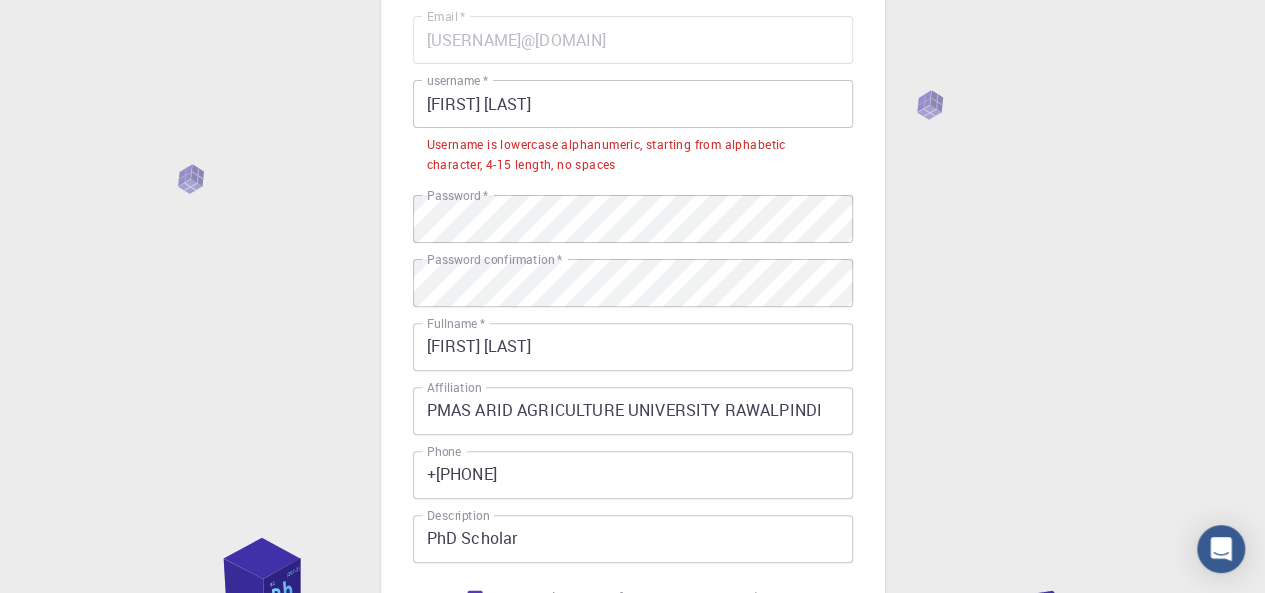 scroll, scrollTop: 158, scrollLeft: 0, axis: vertical 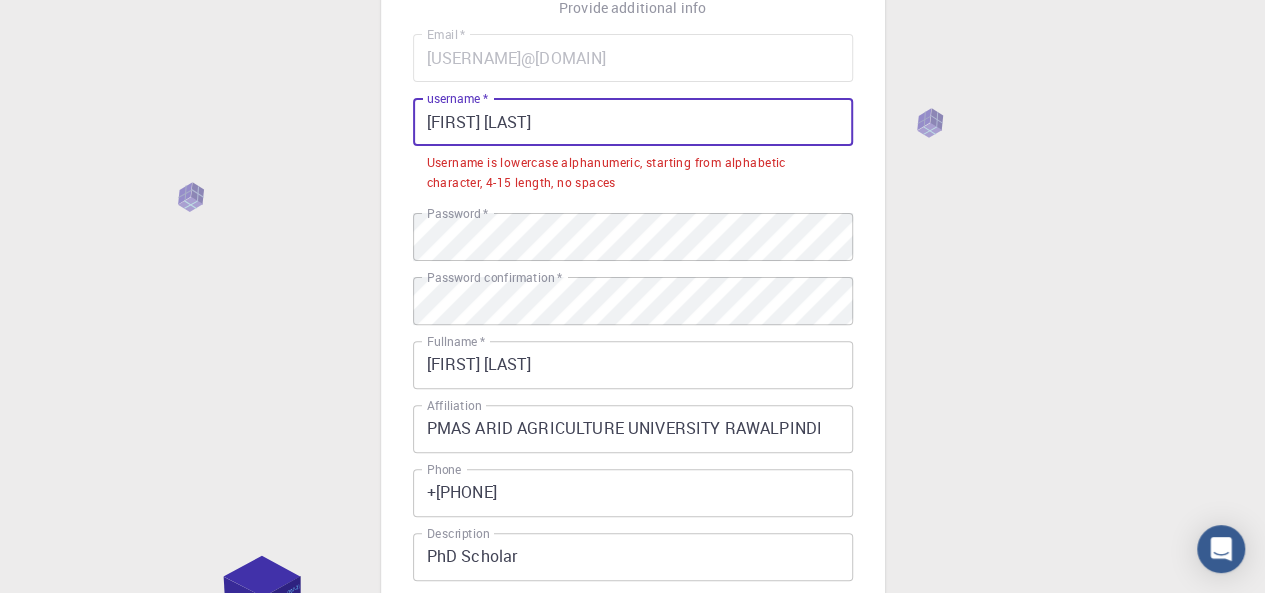 click on "[FIRST] [LAST]" at bounding box center (633, 122) 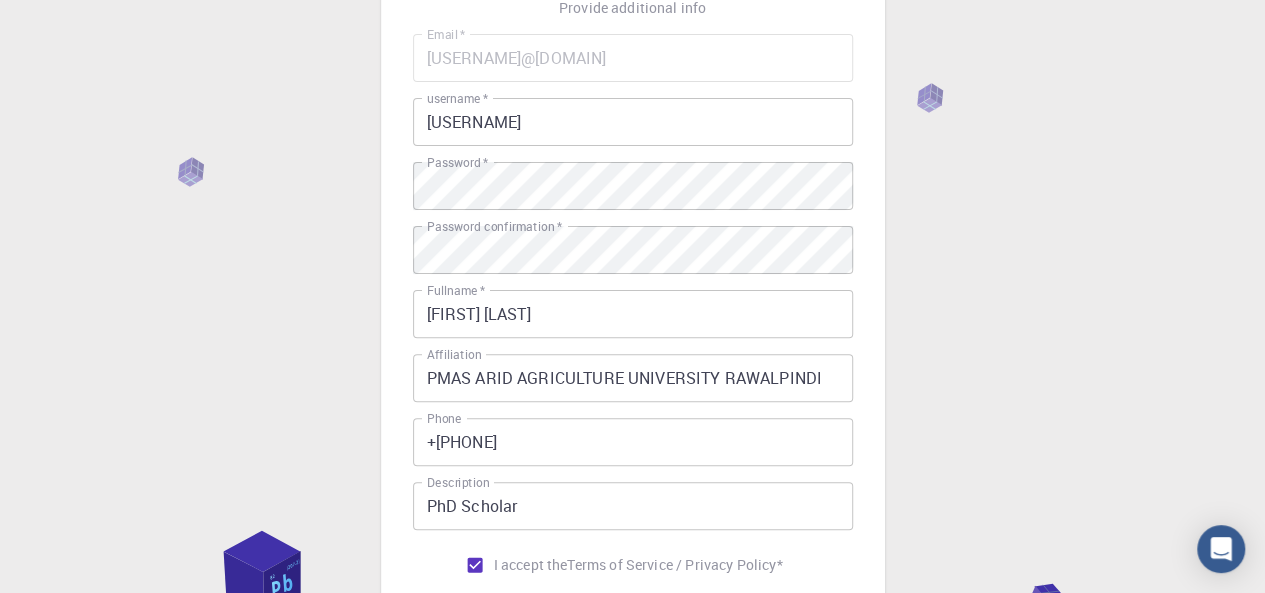 drag, startPoint x: 1258, startPoint y: 260, endPoint x: 1278, endPoint y: 417, distance: 158.26875 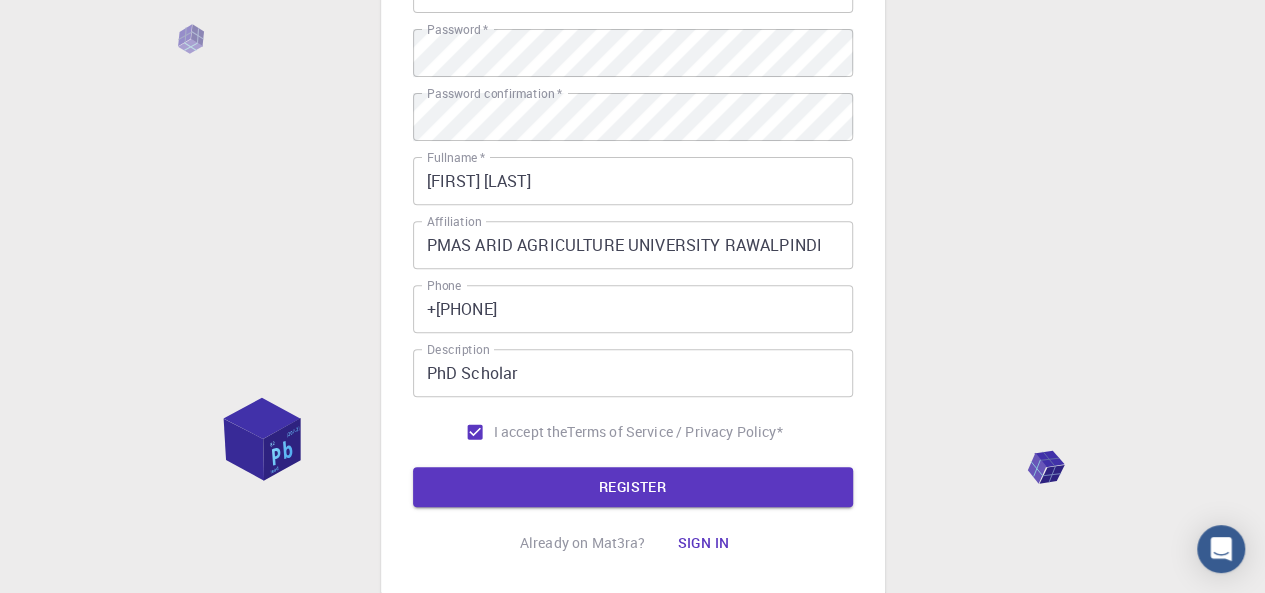 scroll, scrollTop: 297, scrollLeft: 0, axis: vertical 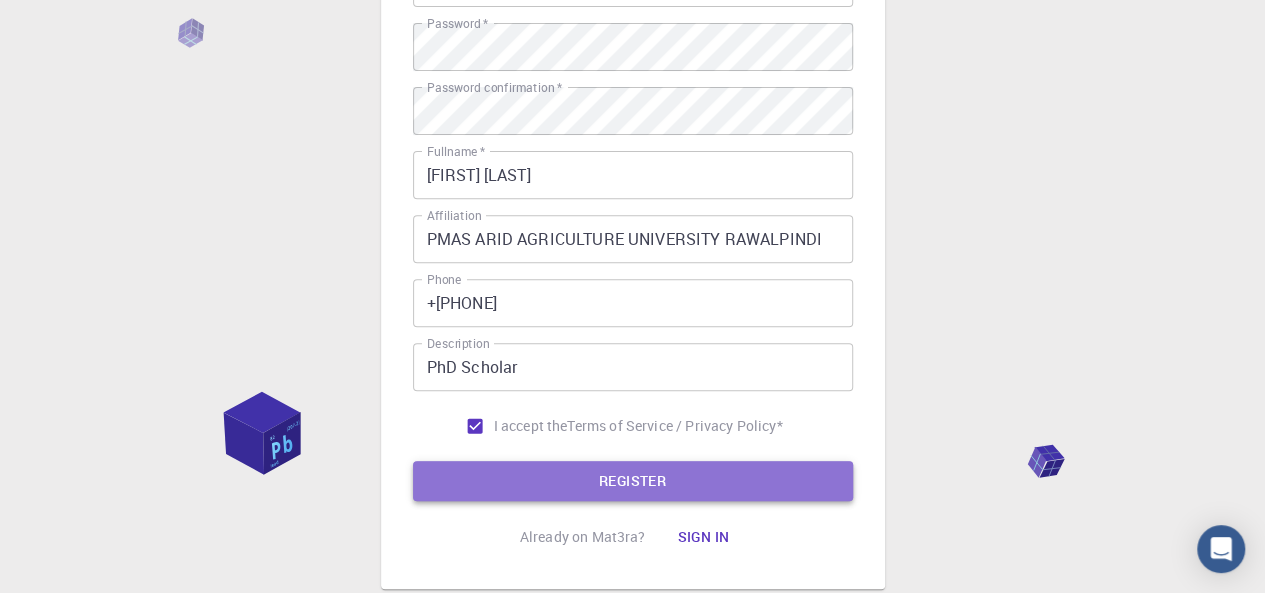 click on "REGISTER" at bounding box center (633, 481) 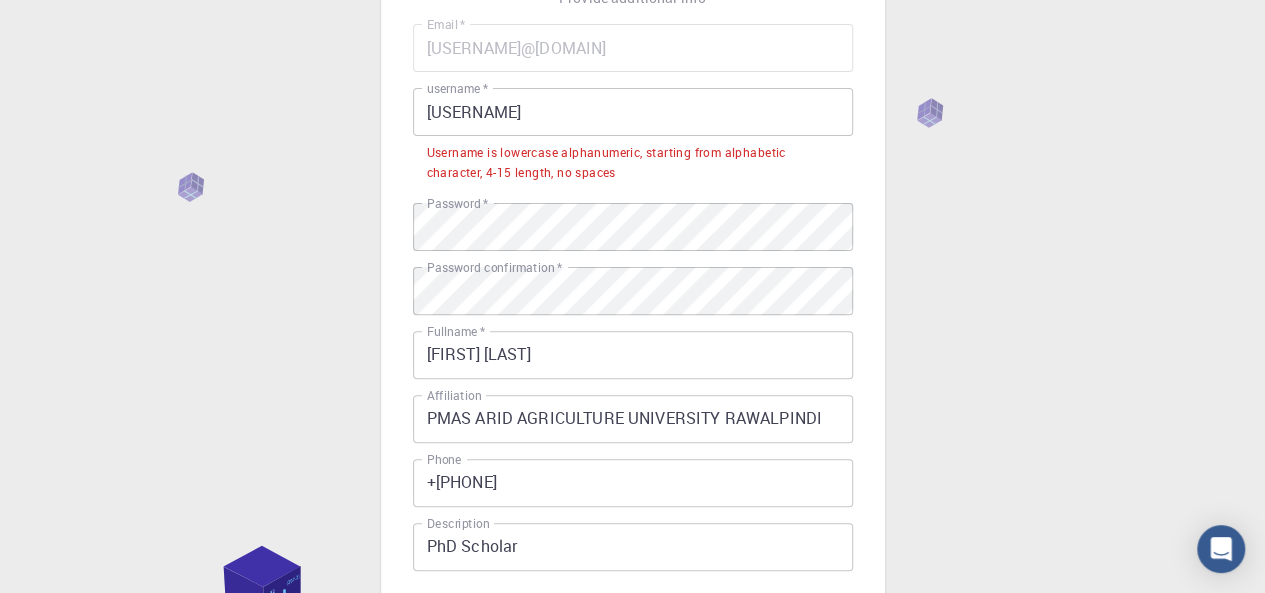 scroll, scrollTop: 148, scrollLeft: 0, axis: vertical 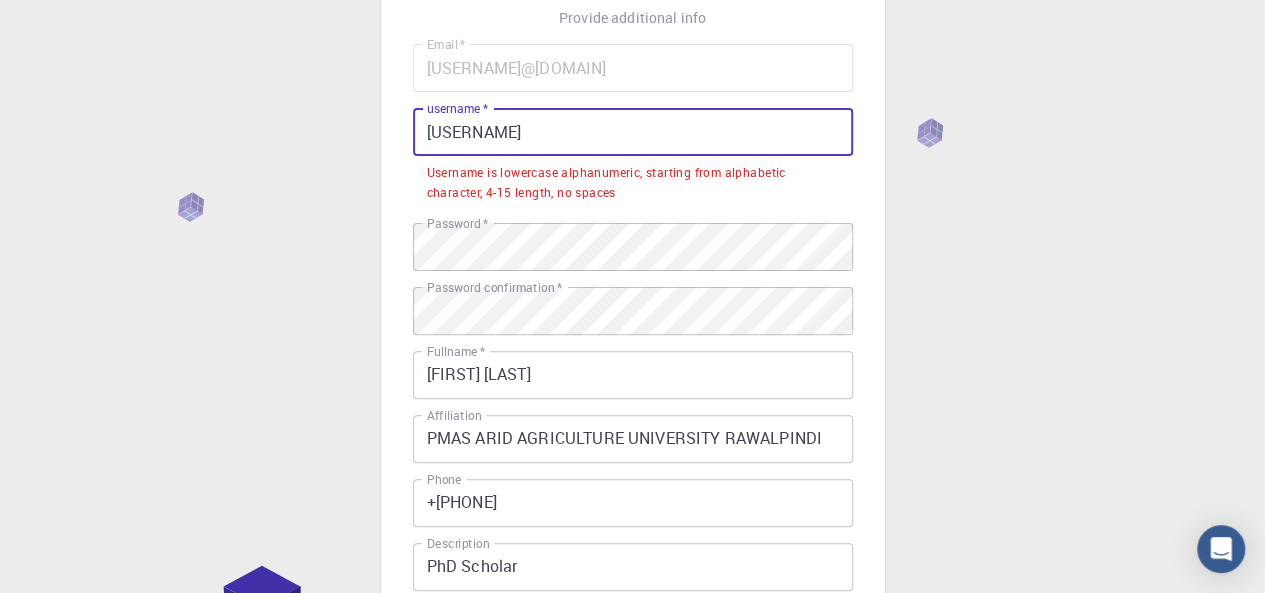 click on "[USERNAME]" at bounding box center (633, 132) 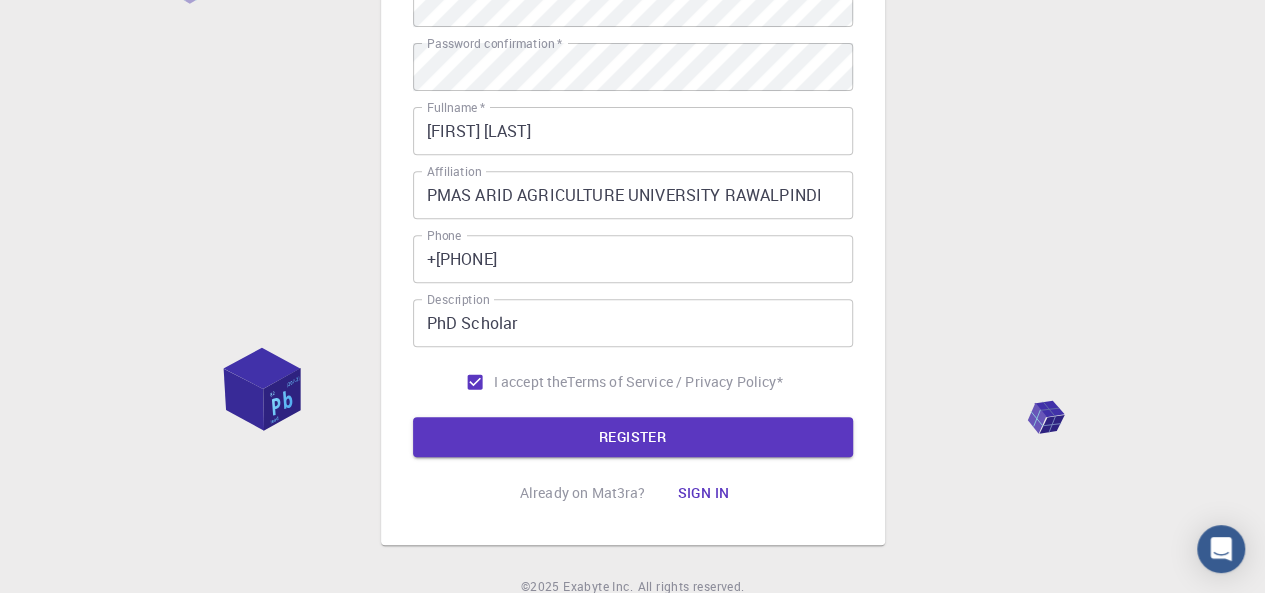 scroll, scrollTop: 418, scrollLeft: 0, axis: vertical 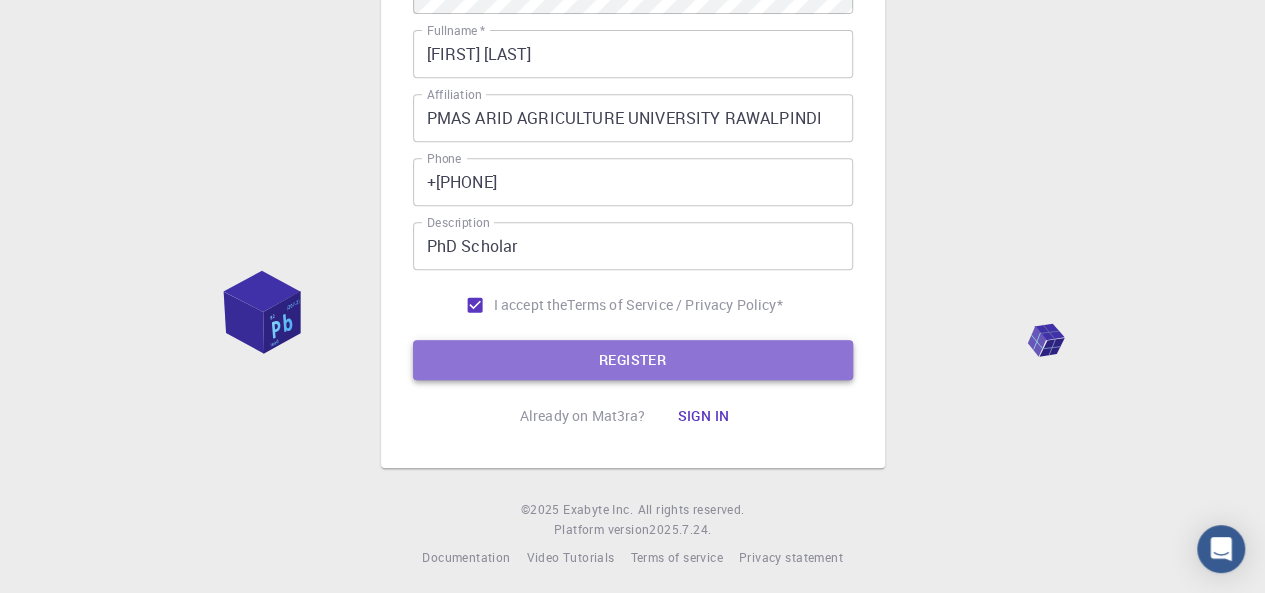 click on "REGISTER" at bounding box center [633, 360] 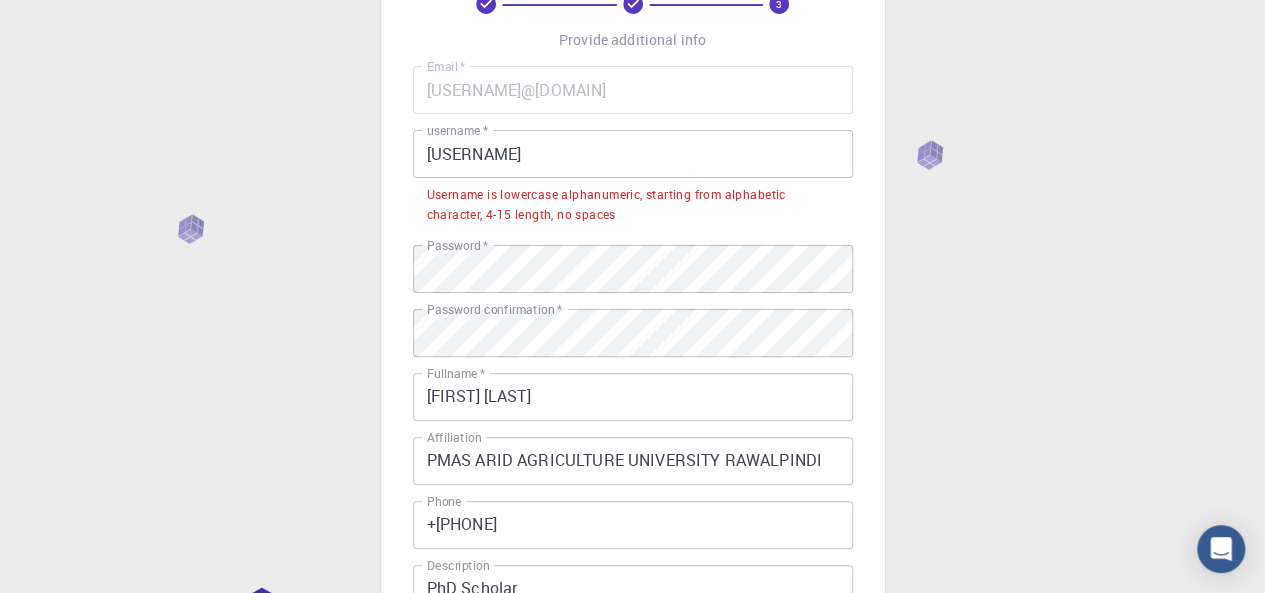 scroll, scrollTop: 115, scrollLeft: 0, axis: vertical 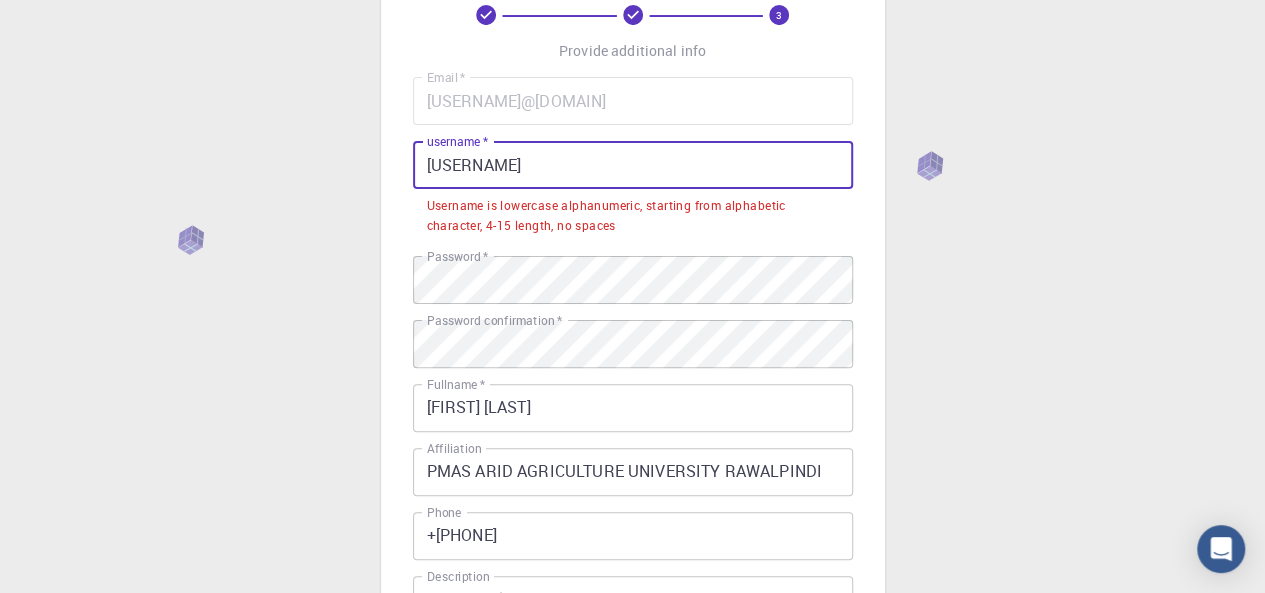 drag, startPoint x: 582, startPoint y: 163, endPoint x: 444, endPoint y: 167, distance: 138.05795 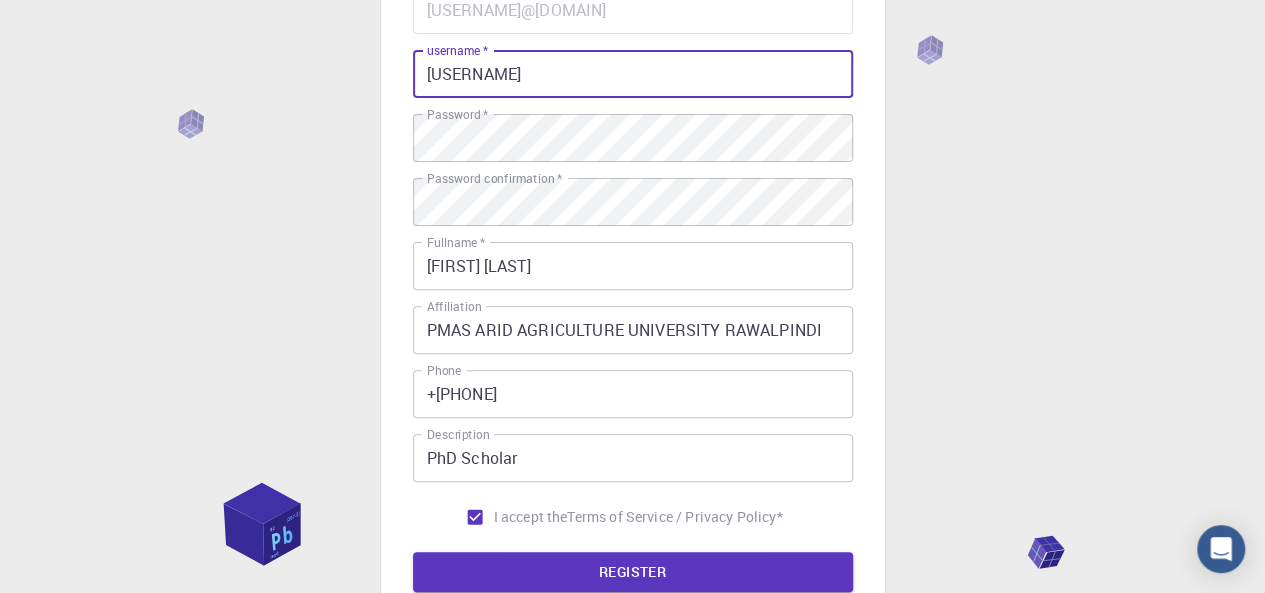 scroll, scrollTop: 237, scrollLeft: 0, axis: vertical 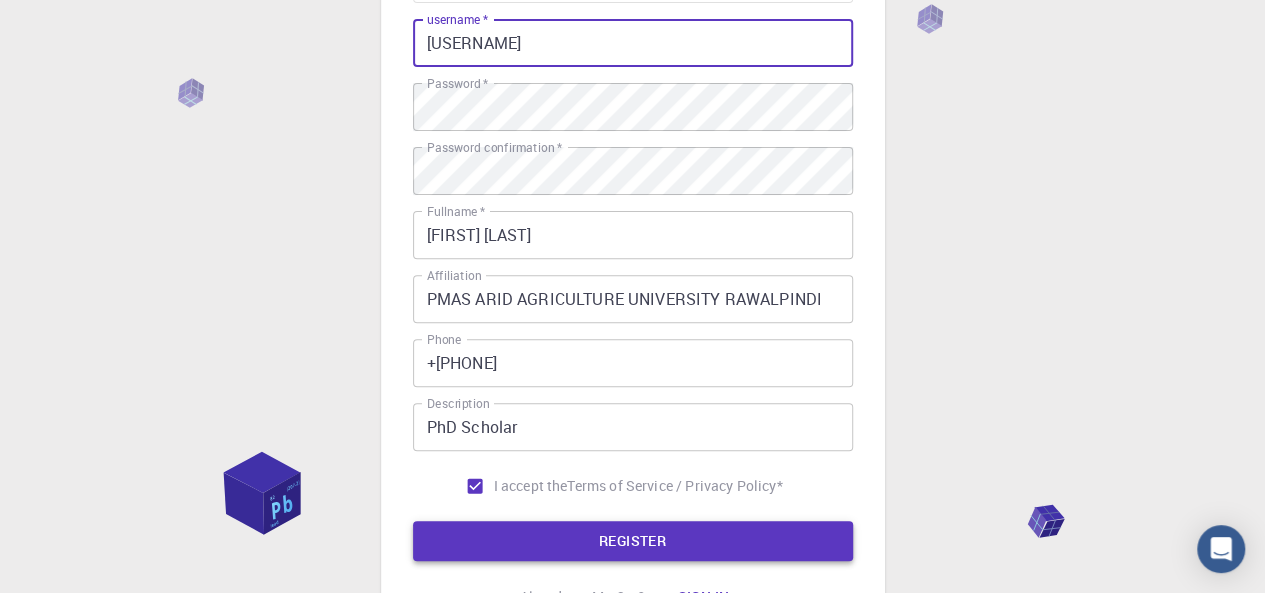 type on "[USERNAME]" 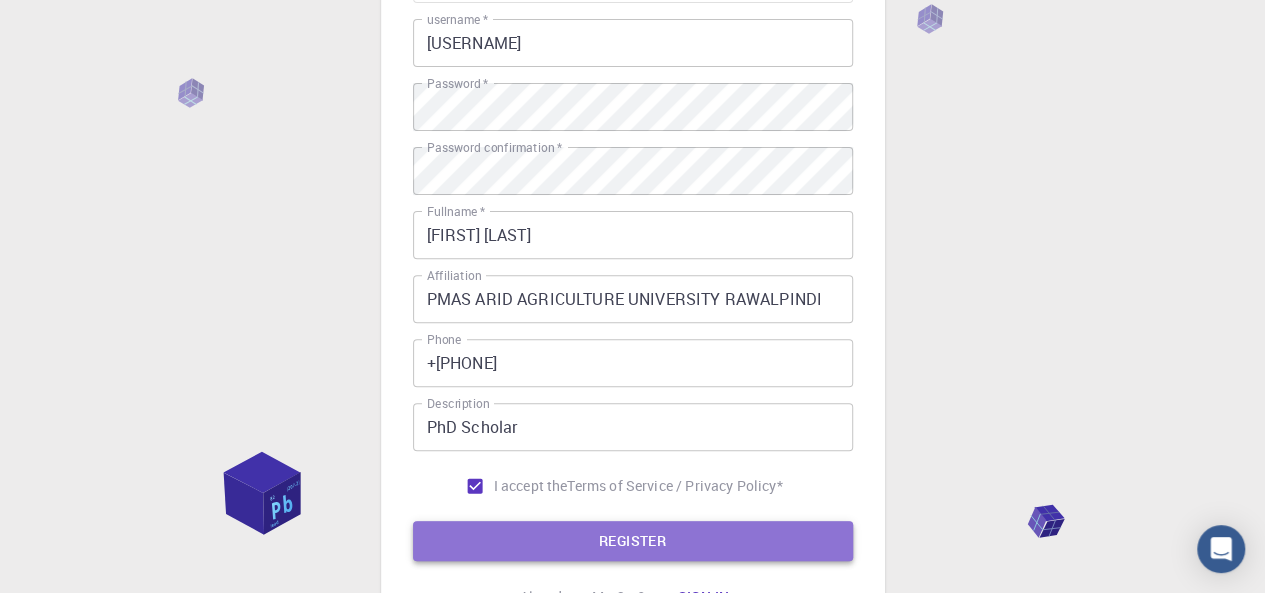 click on "REGISTER" at bounding box center (633, 541) 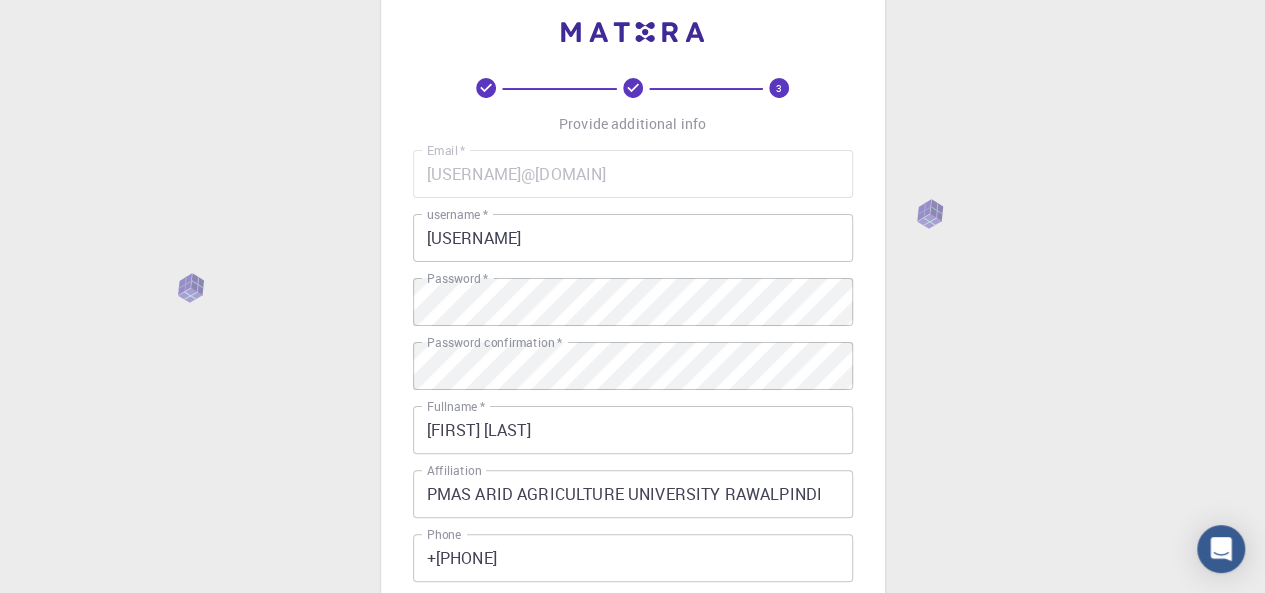 scroll, scrollTop: 0, scrollLeft: 0, axis: both 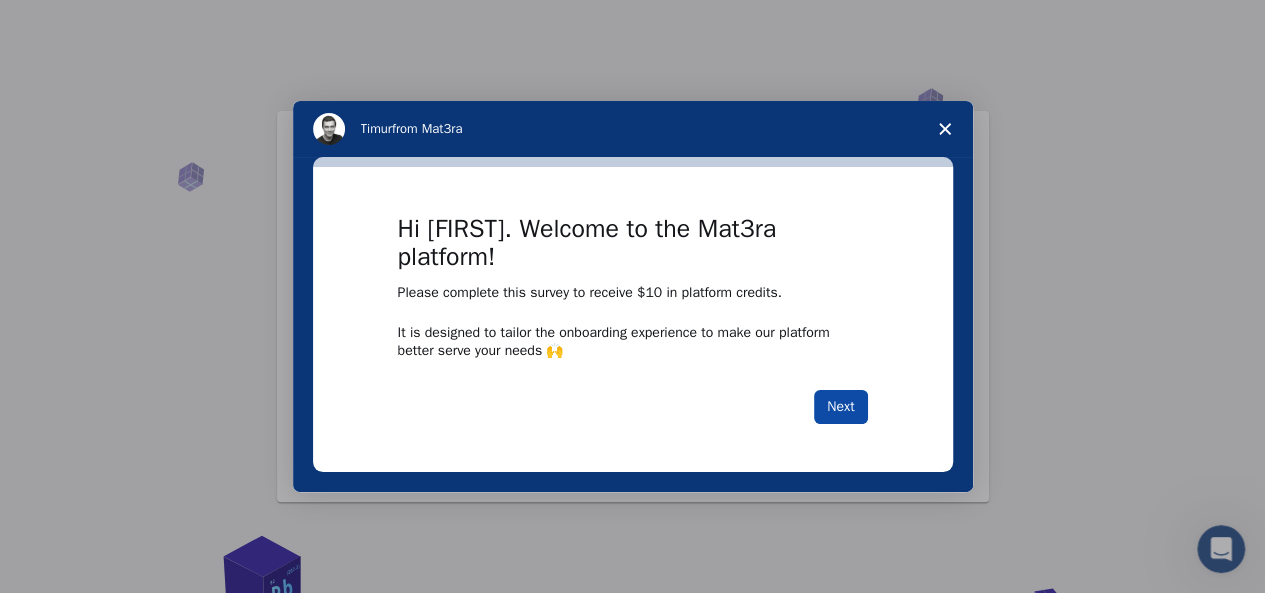 click on "Next" at bounding box center [840, 407] 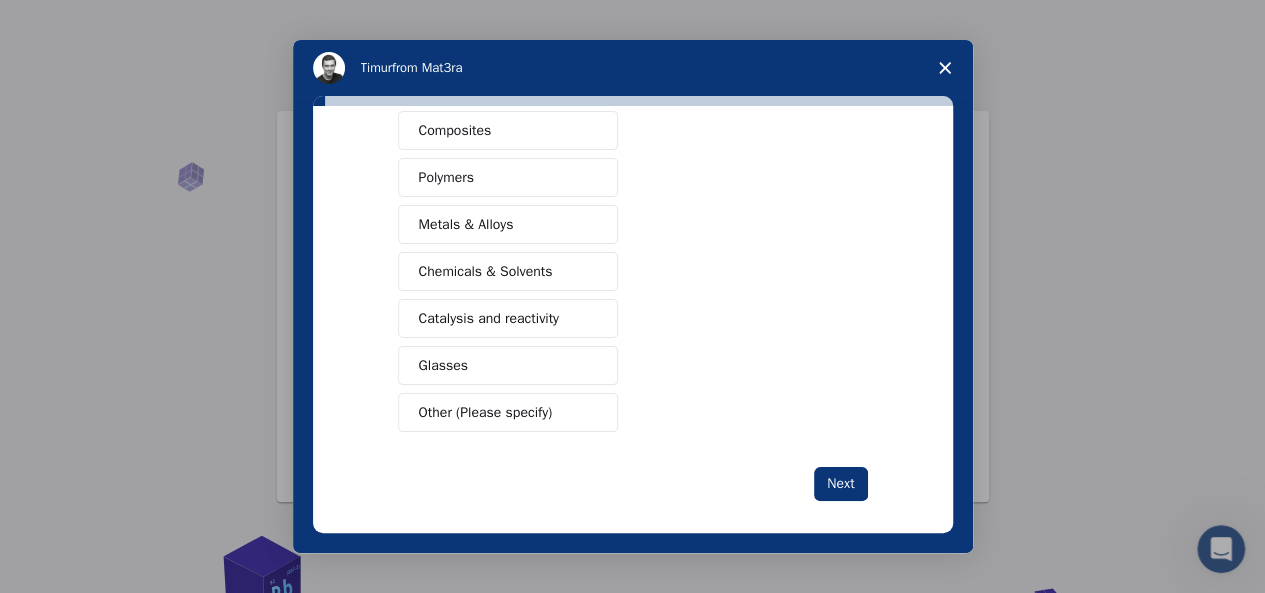 scroll, scrollTop: 364, scrollLeft: 0, axis: vertical 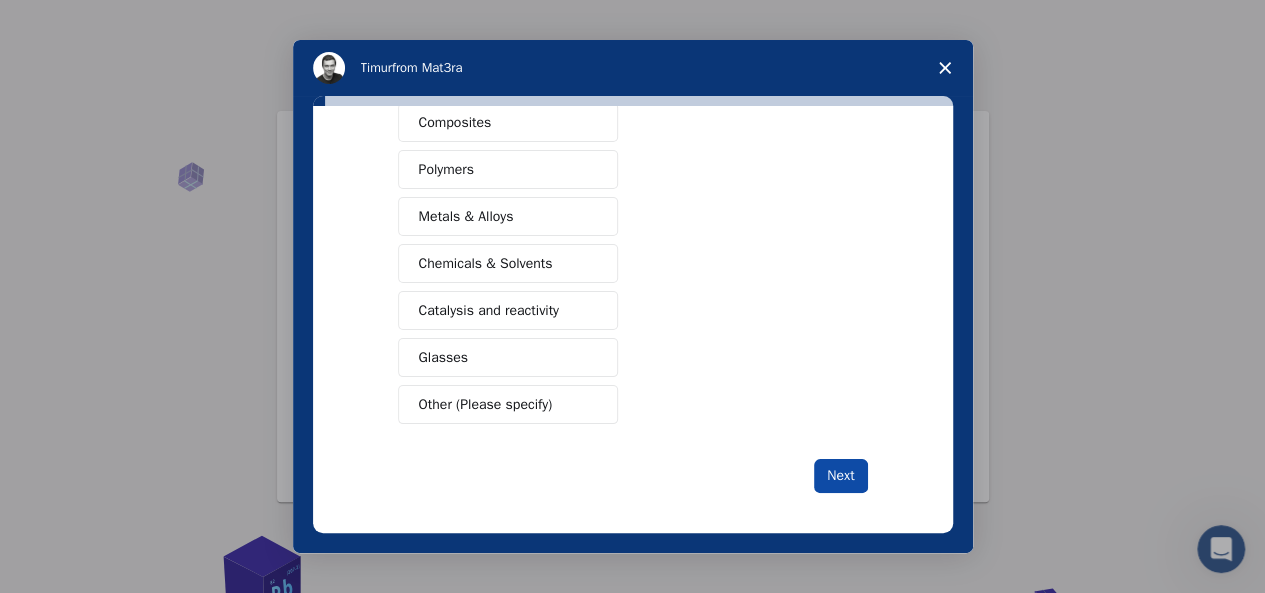 click on "Next" at bounding box center [840, 476] 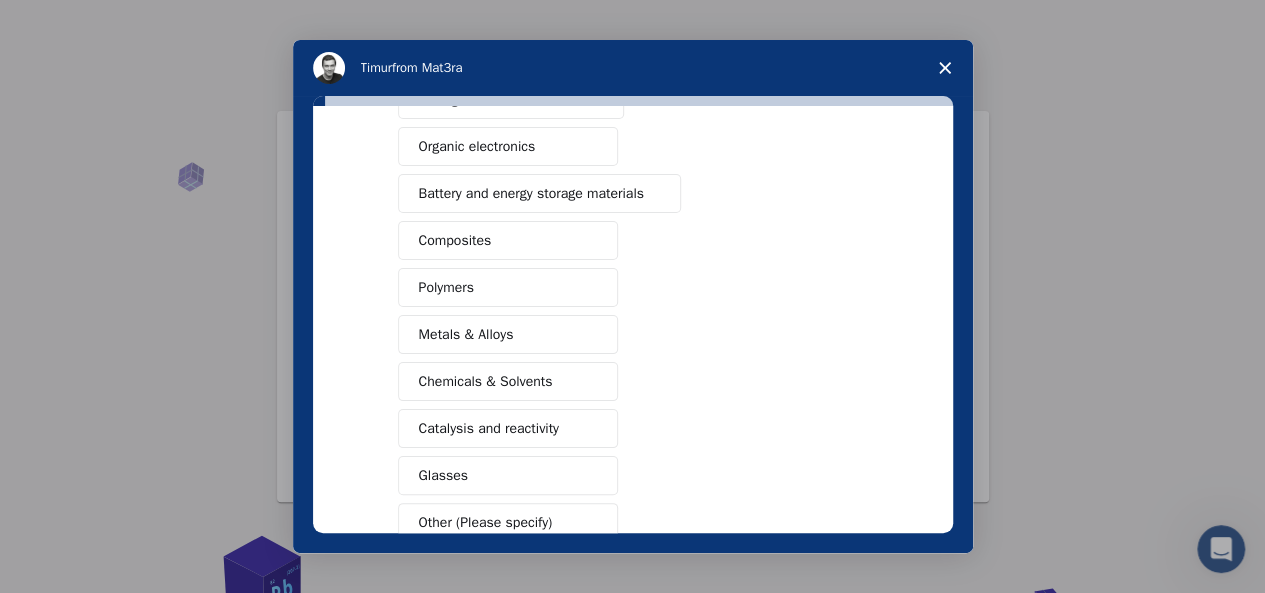 click on "Semiconductors Solar energy materials Storage mediums materials Organic electronics Battery and energy storage materials Composites Polymers Metals & Alloys Chemicals & Solvents Catalysis and reactivity Glasses Other (Please specify)" at bounding box center [633, 264] 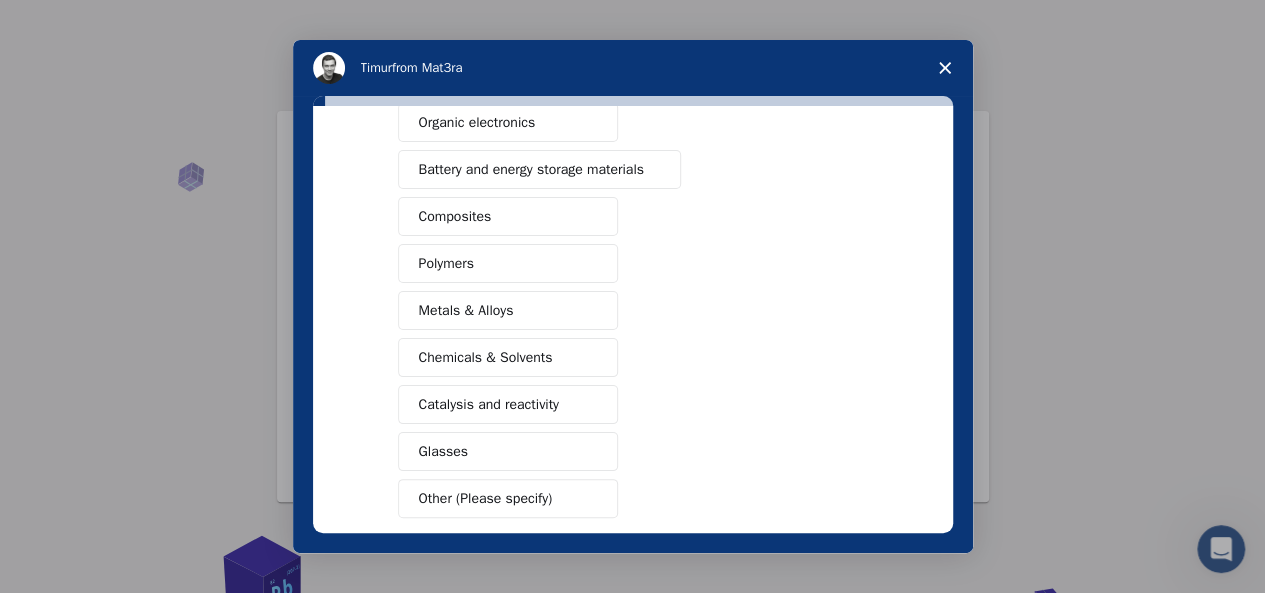 scroll, scrollTop: 246, scrollLeft: 0, axis: vertical 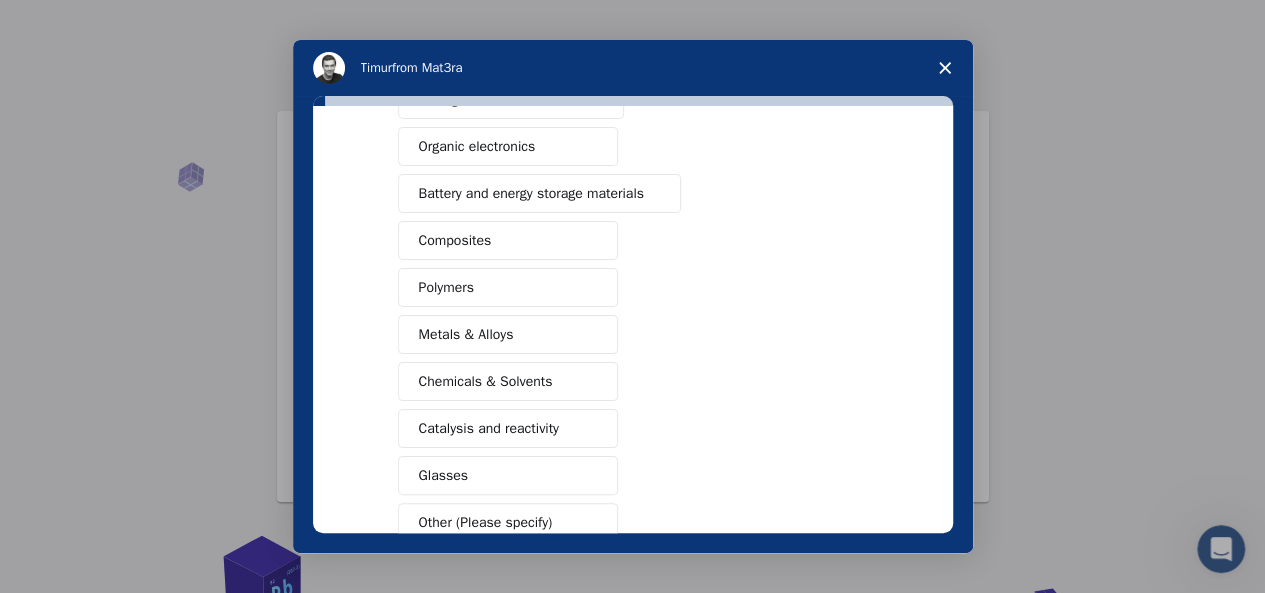 click on "Composites" at bounding box center [508, 240] 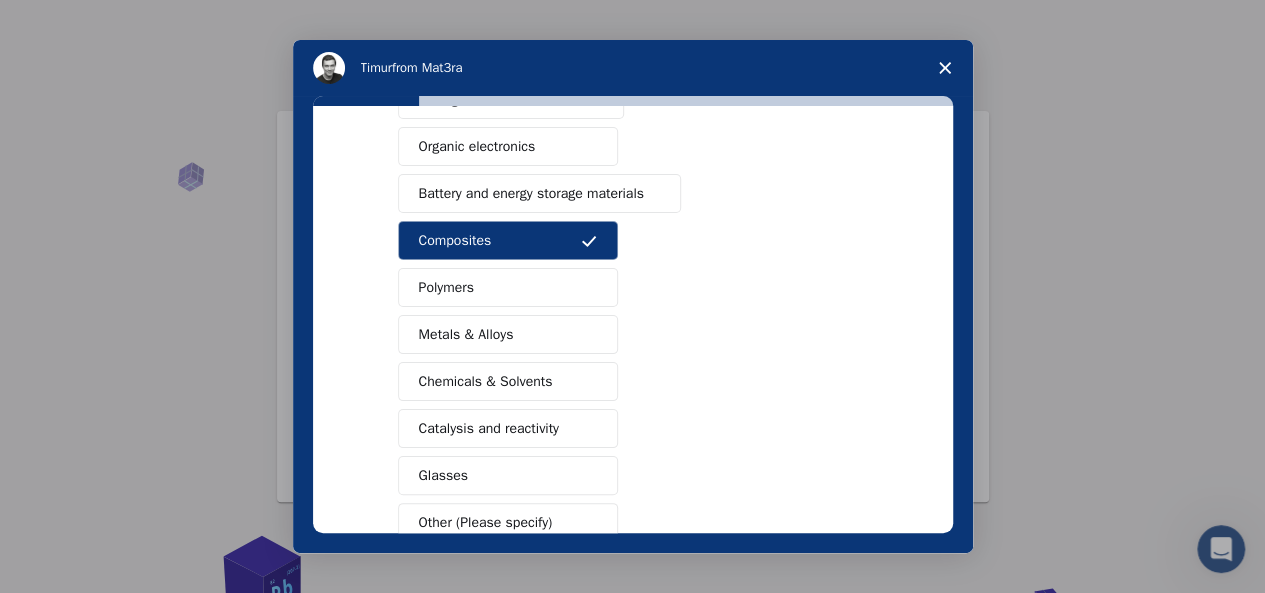 scroll, scrollTop: 364, scrollLeft: 0, axis: vertical 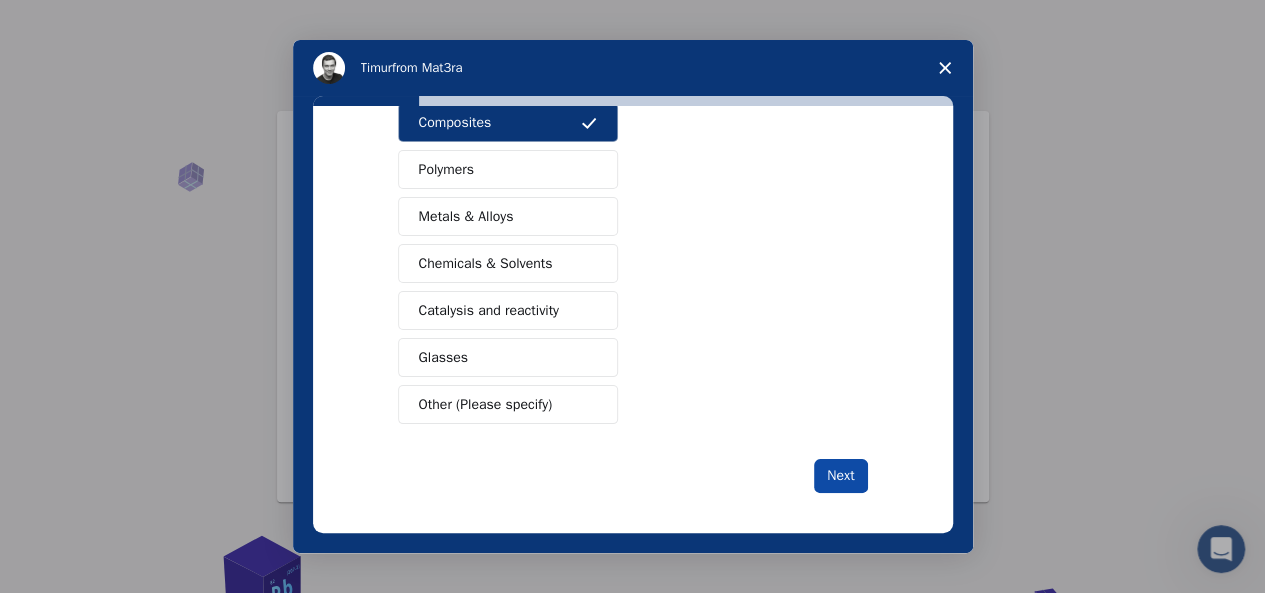 click on "Next" at bounding box center (840, 476) 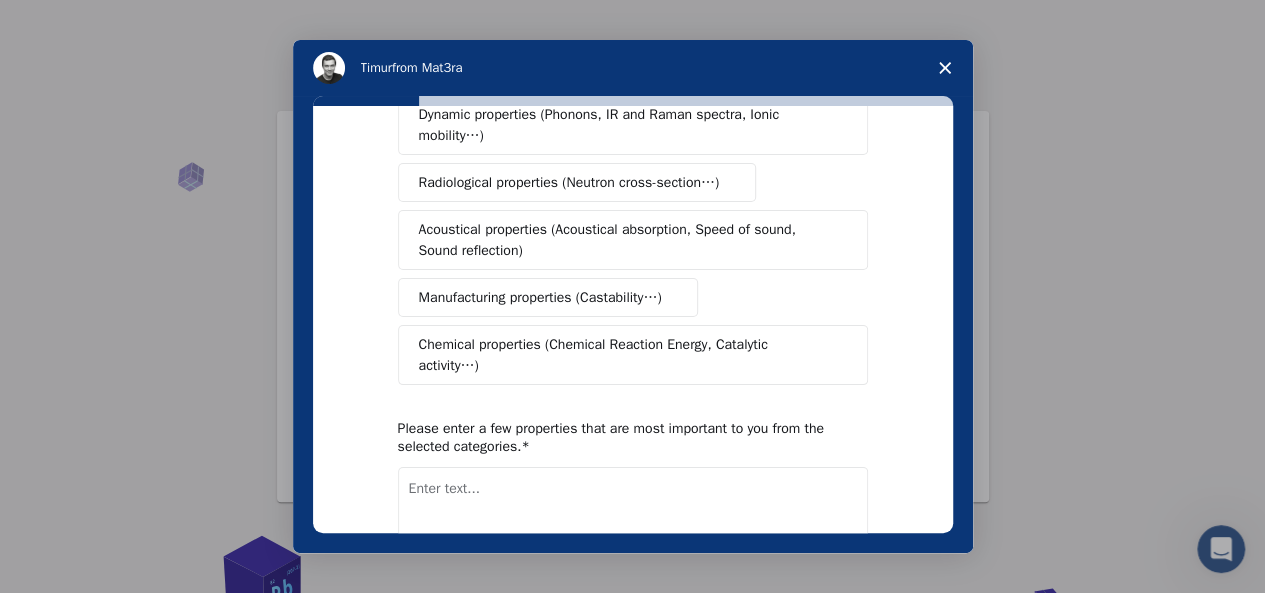 scroll, scrollTop: 0, scrollLeft: 0, axis: both 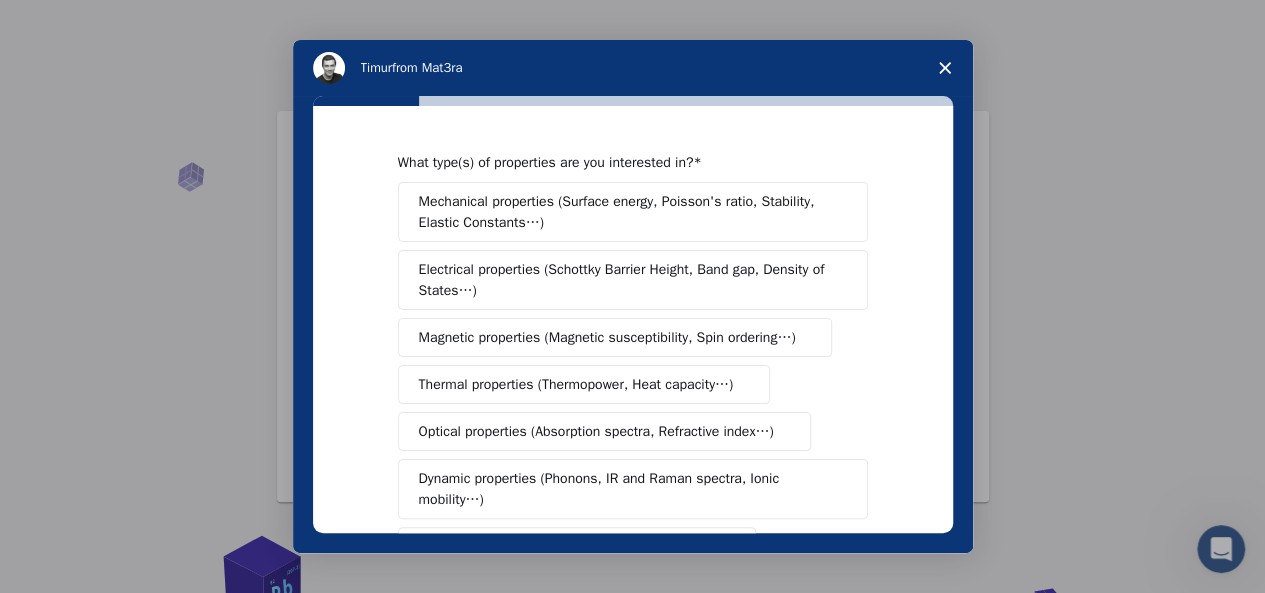 click on "Optical properties (Absorption spectra, Refractive index…)" at bounding box center (596, 431) 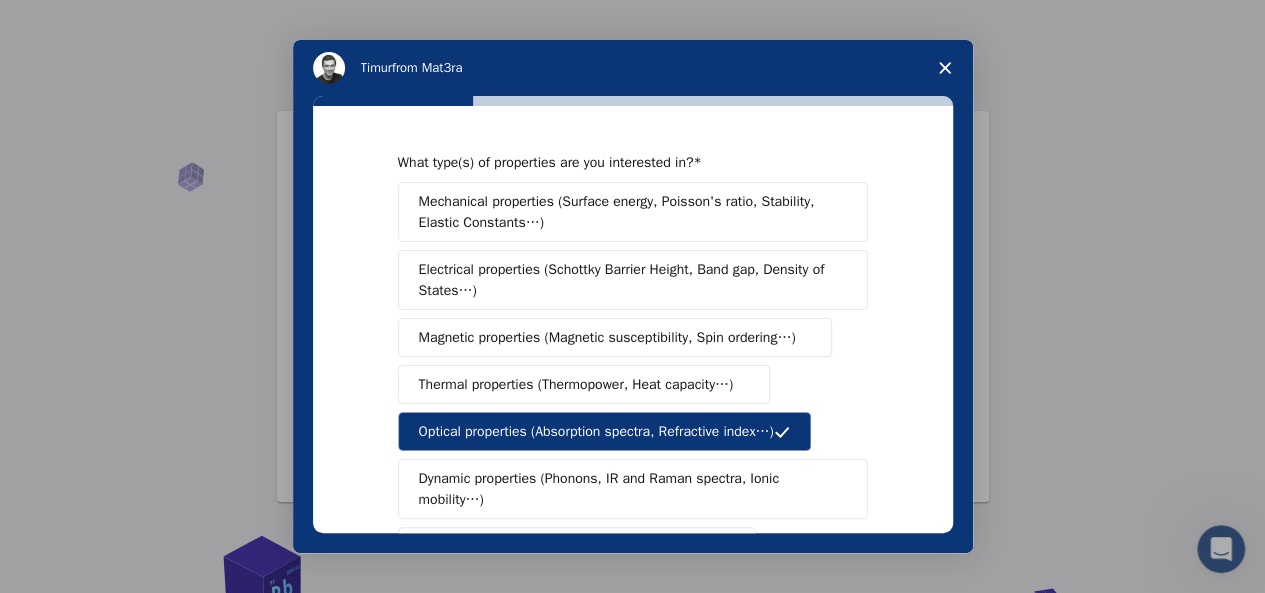 click on "Dynamic properties (Phonons, IR and Raman spectra, Ionic mobility…)" at bounding box center (625, 489) 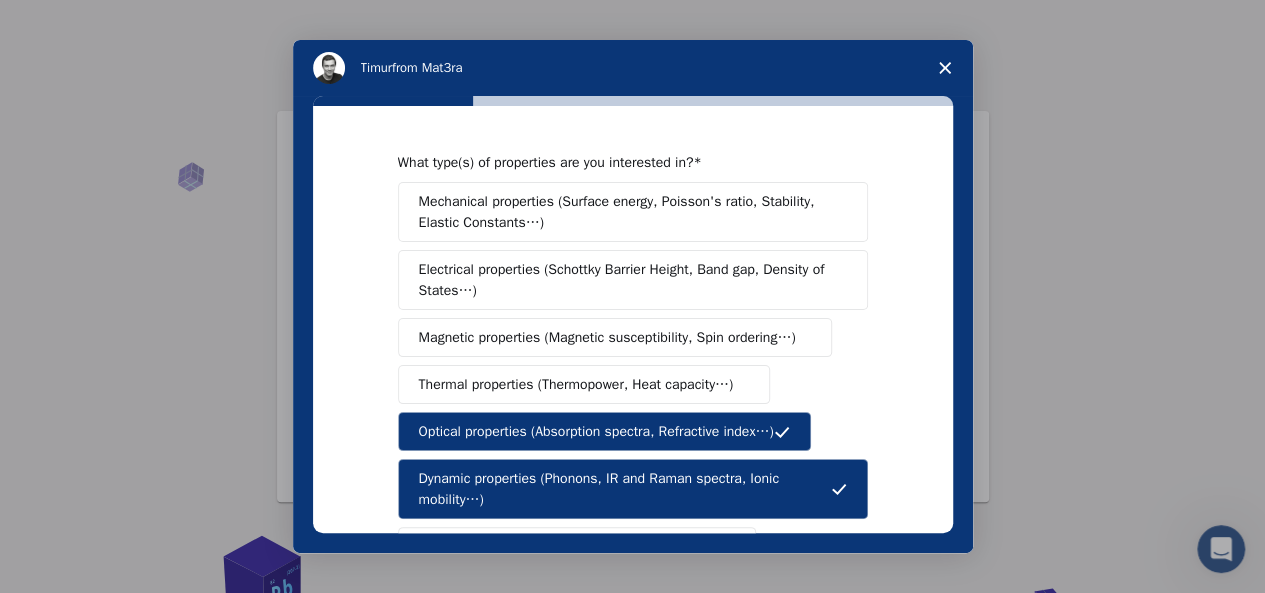 click on "Electrical properties (Schottky Barrier Height, Band gap, Density of States…)" at bounding box center (626, 280) 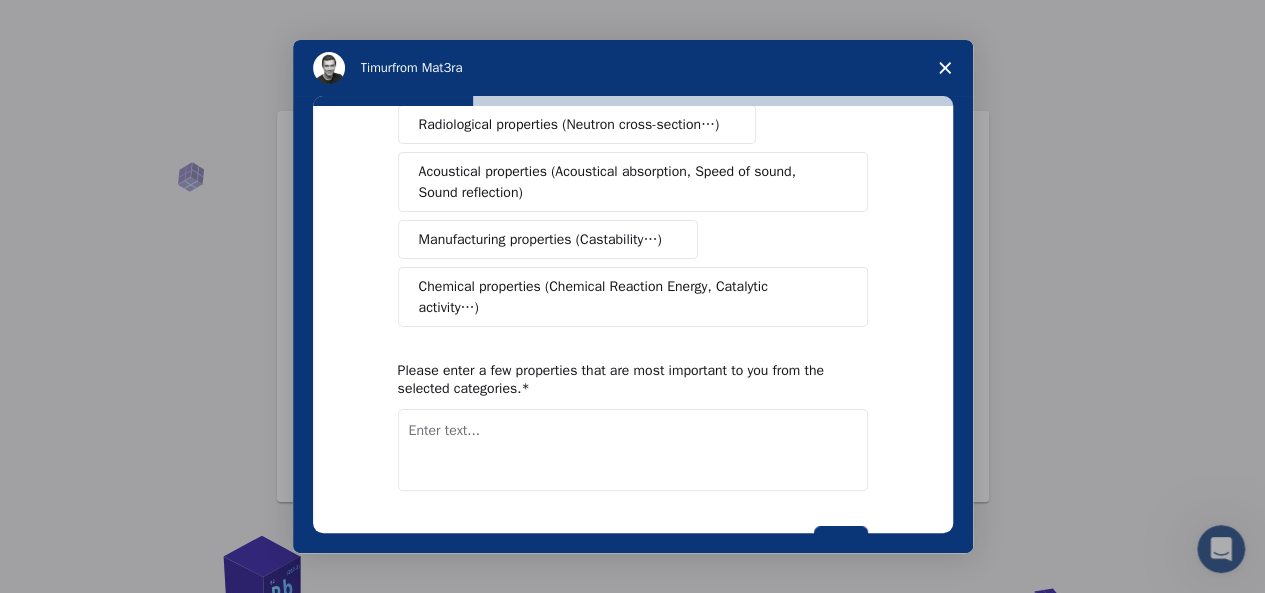 scroll, scrollTop: 429, scrollLeft: 0, axis: vertical 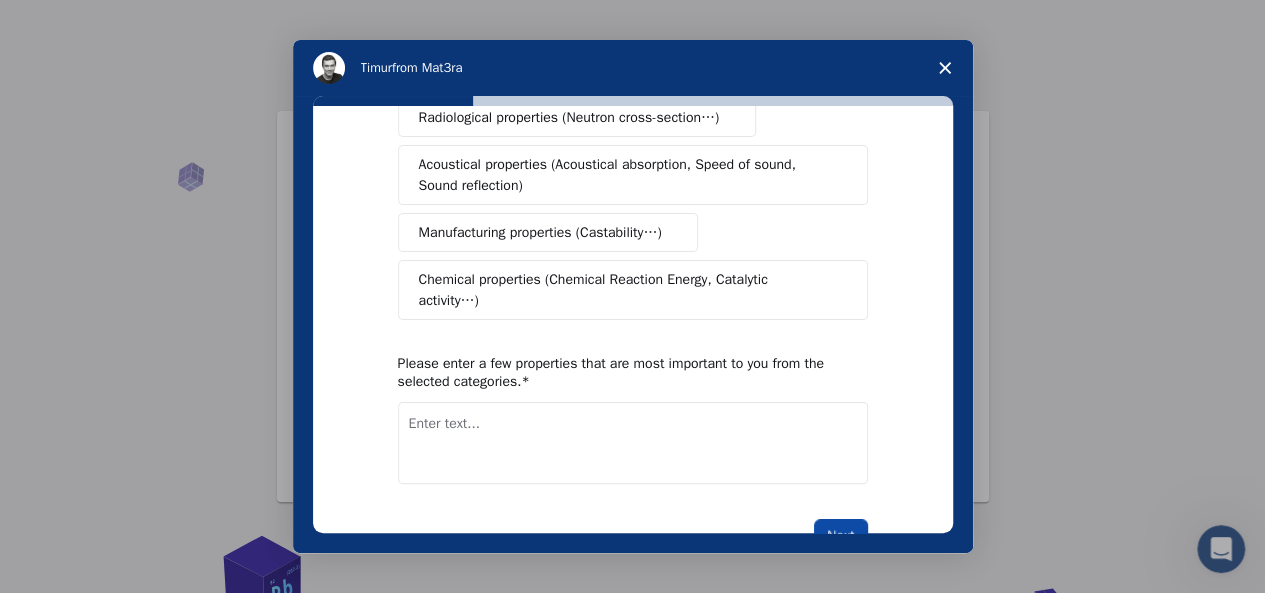 click on "Next" at bounding box center (840, 536) 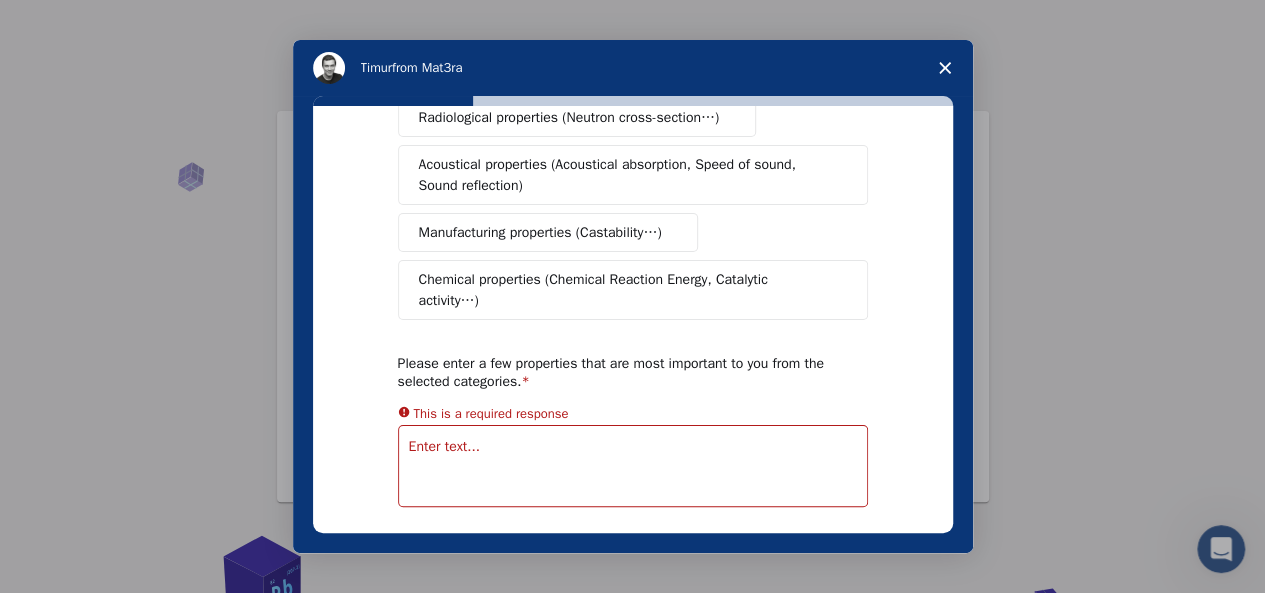 click at bounding box center [633, 466] 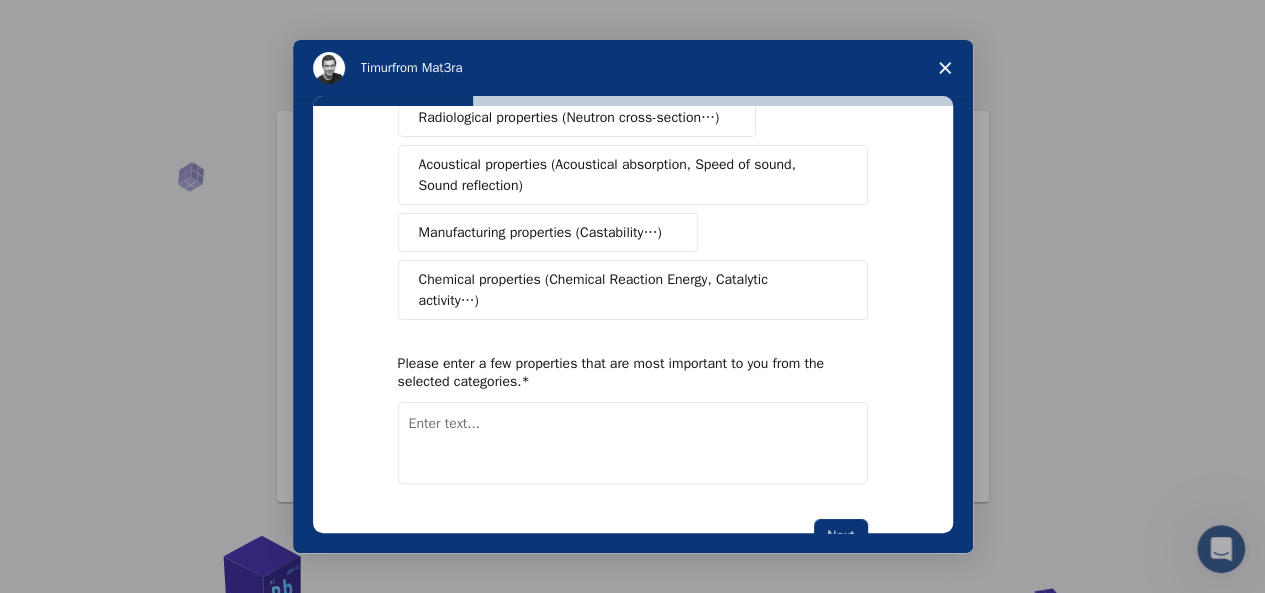 scroll, scrollTop: 429, scrollLeft: 0, axis: vertical 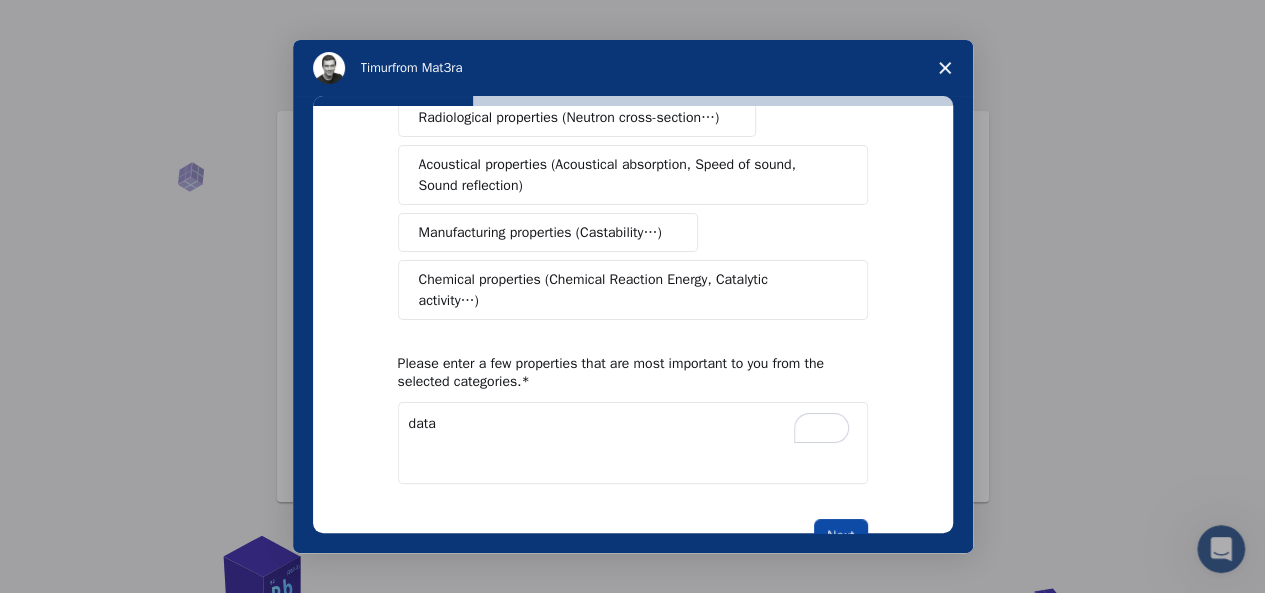 type on "data" 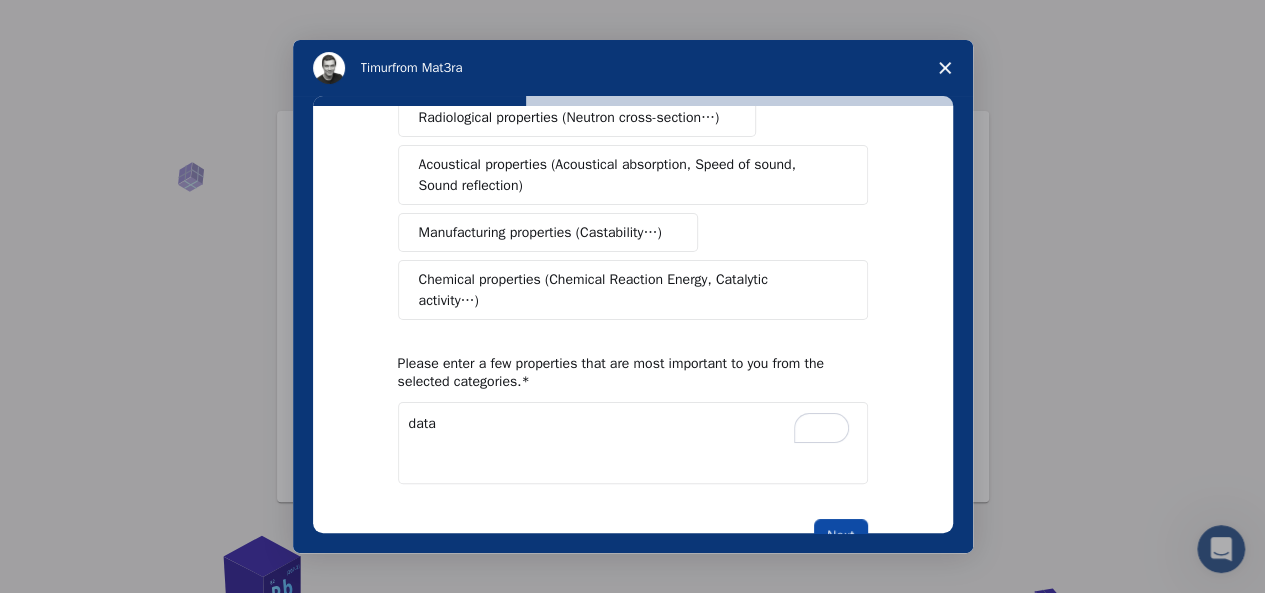 click on "Next" at bounding box center (840, 536) 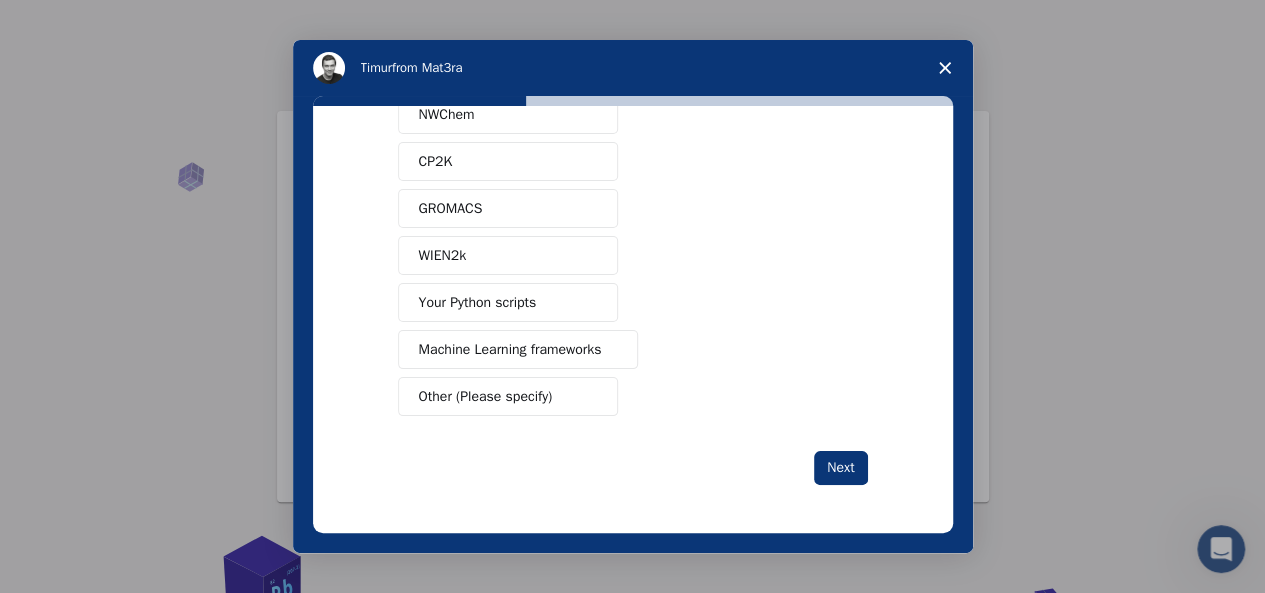 scroll, scrollTop: 0, scrollLeft: 0, axis: both 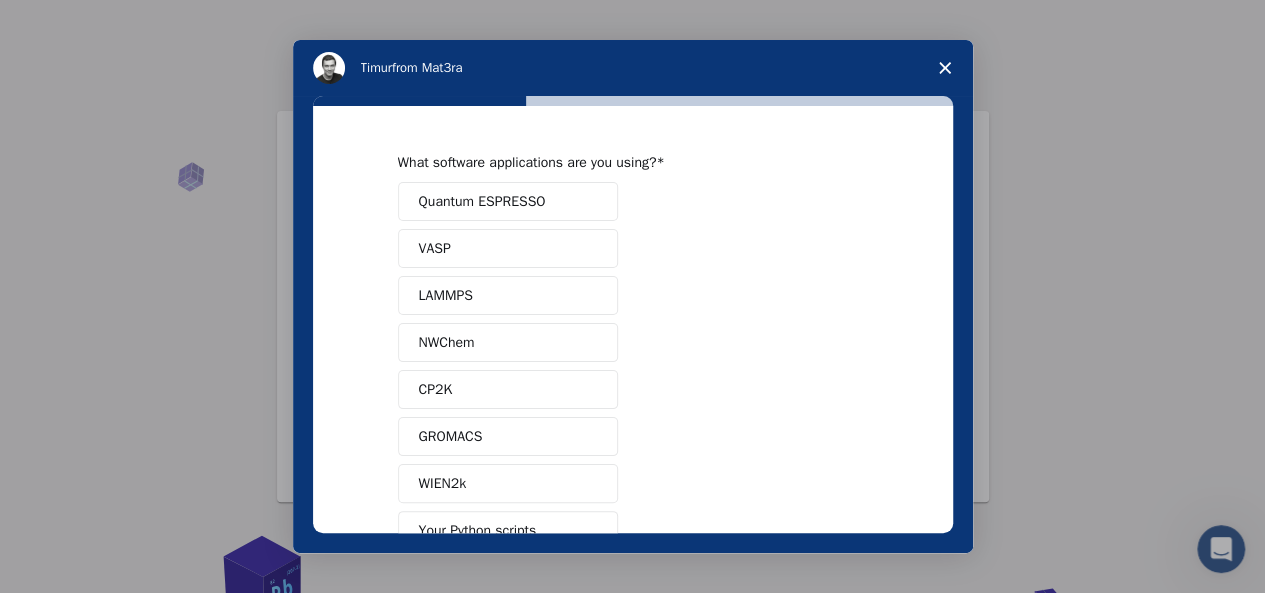 click on "GROMACS" at bounding box center [508, 436] 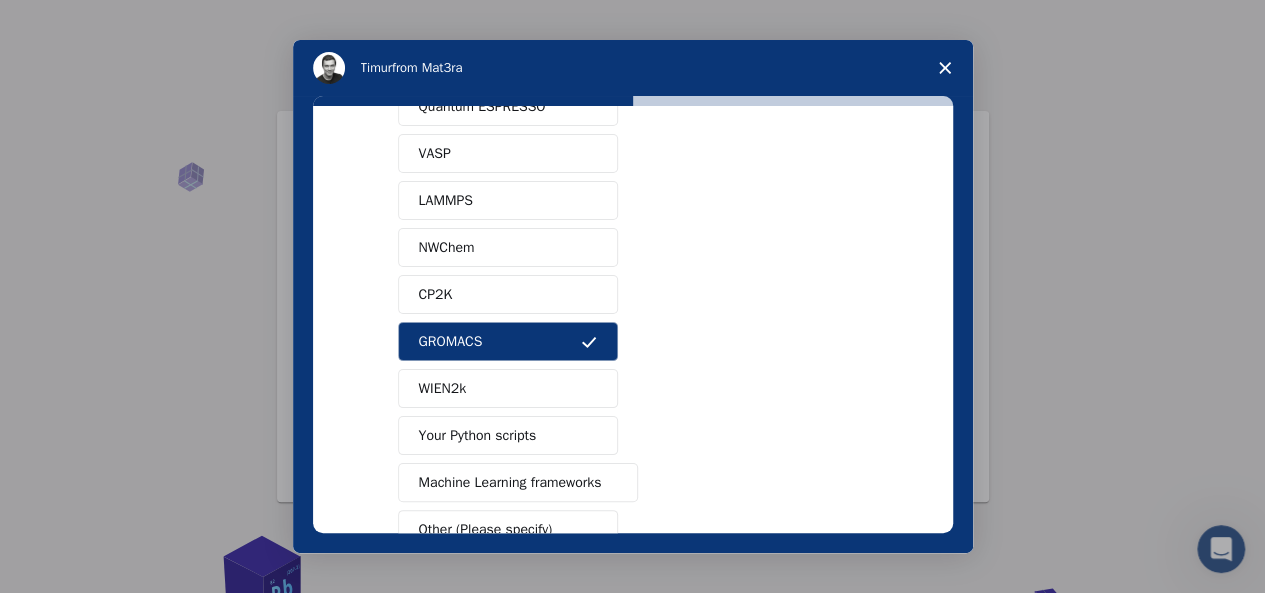 scroll, scrollTop: 183, scrollLeft: 0, axis: vertical 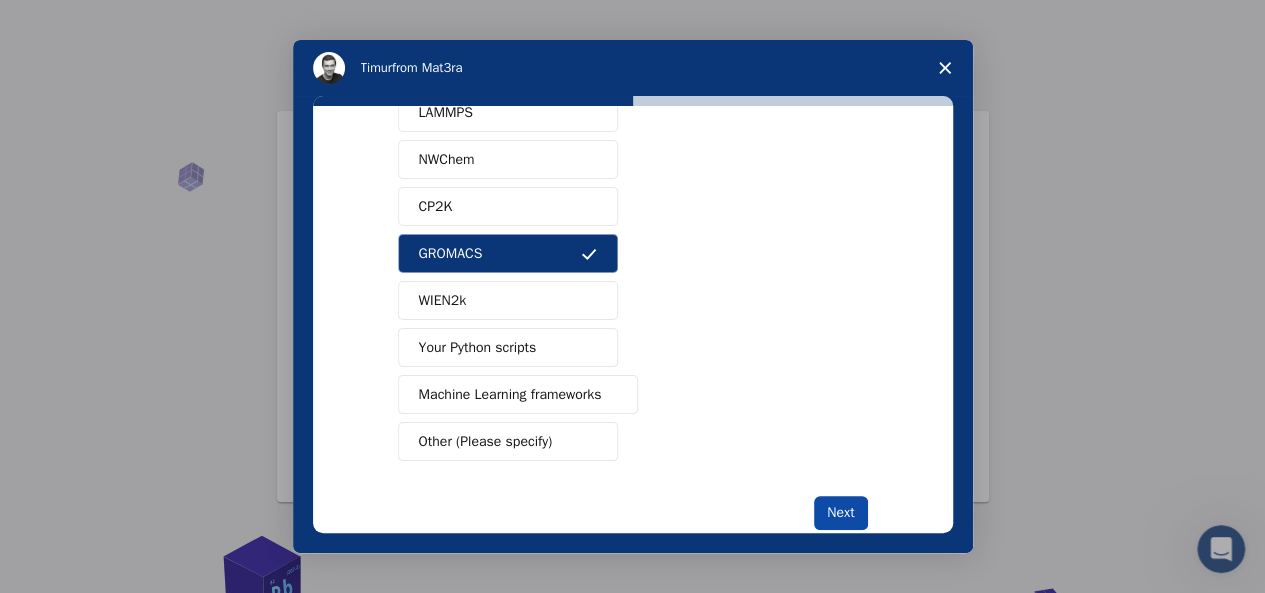 click on "Next" at bounding box center [840, 513] 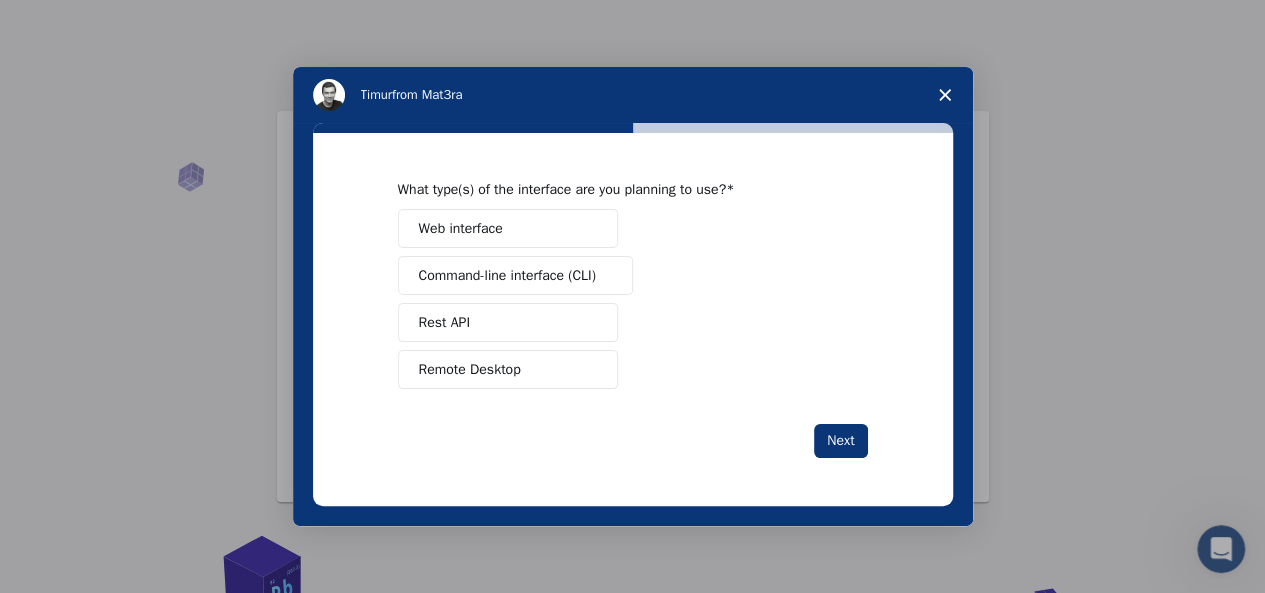 scroll, scrollTop: 0, scrollLeft: 0, axis: both 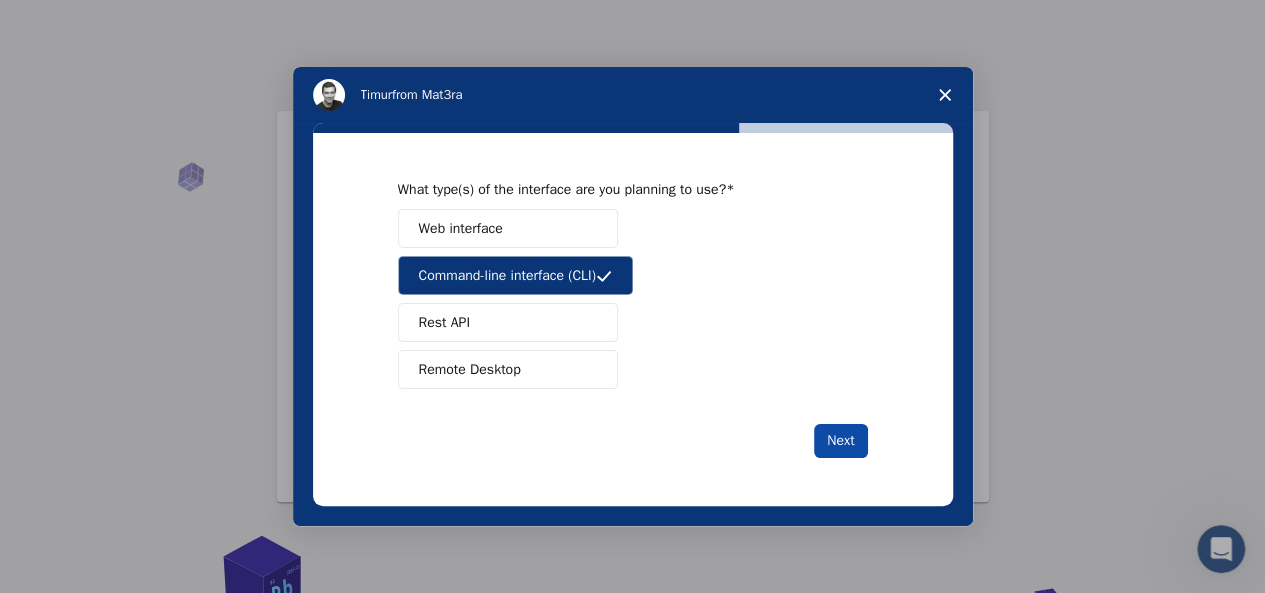click on "Next" at bounding box center [840, 441] 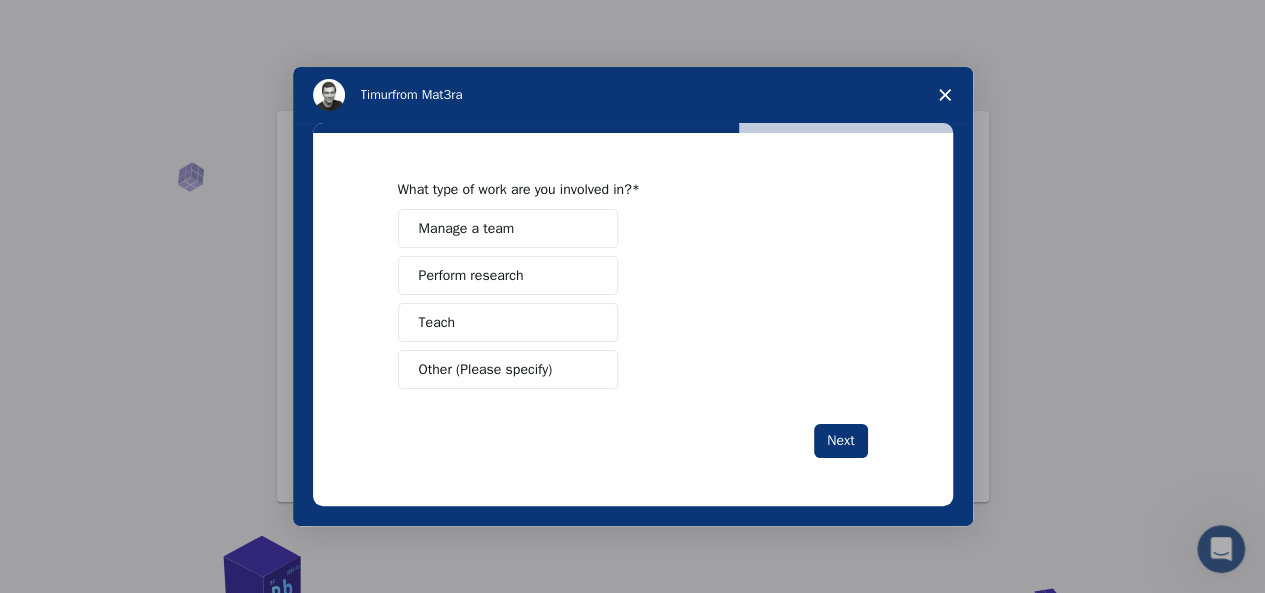 click on "Perform research" at bounding box center (471, 275) 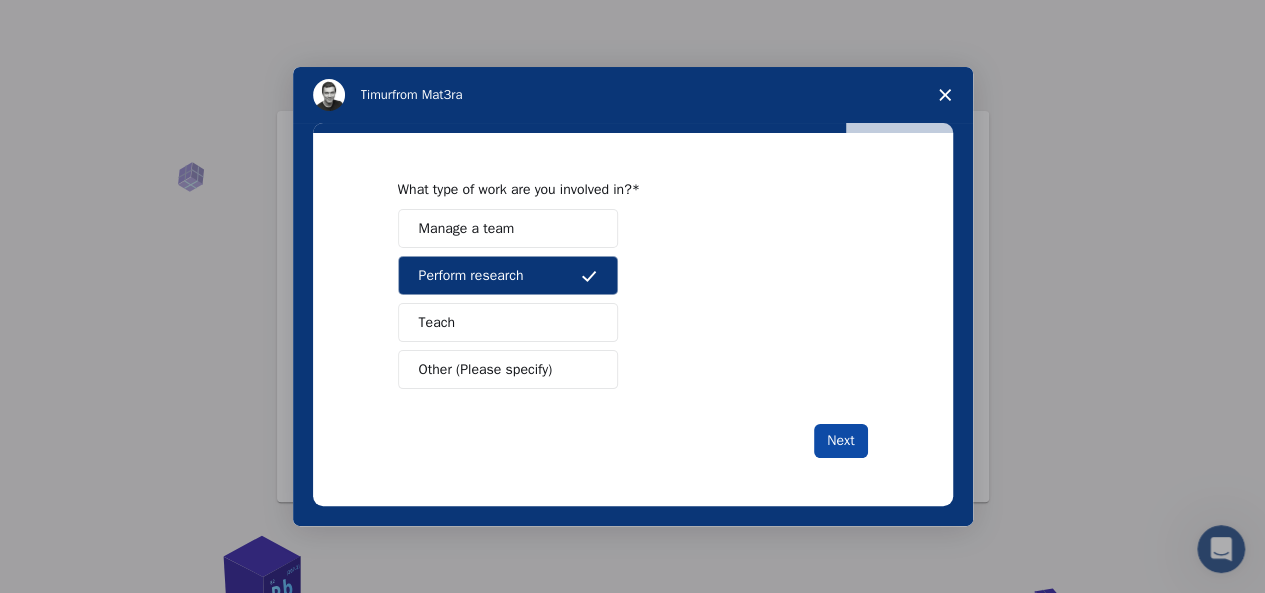 click on "Next" at bounding box center [840, 441] 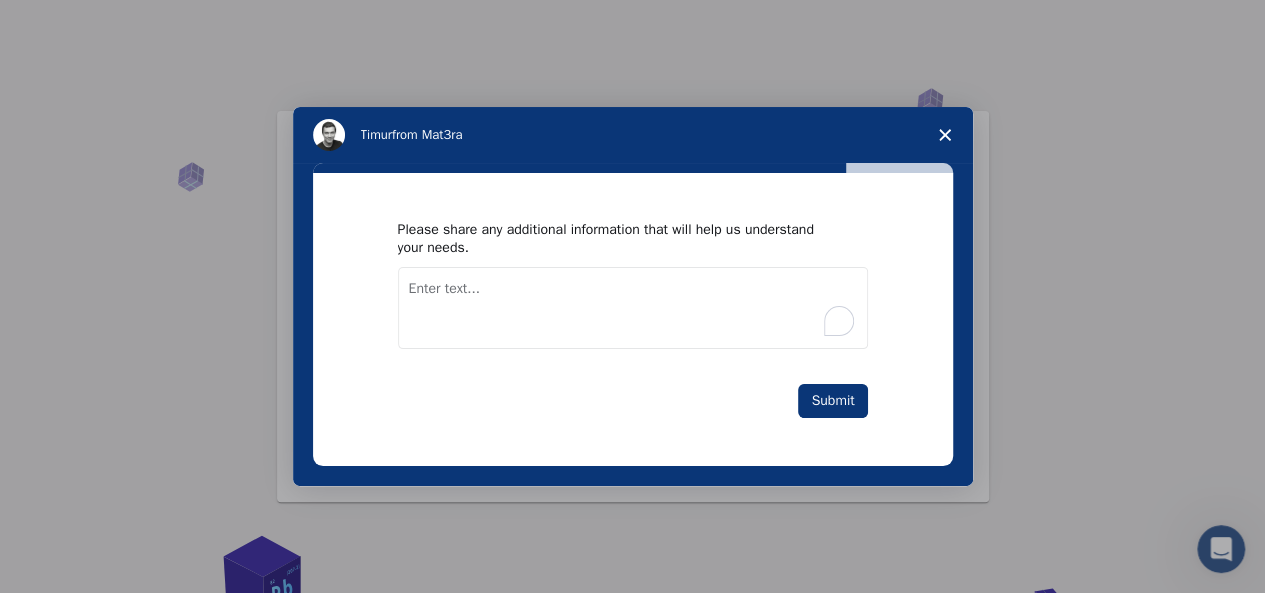 click at bounding box center [633, 308] 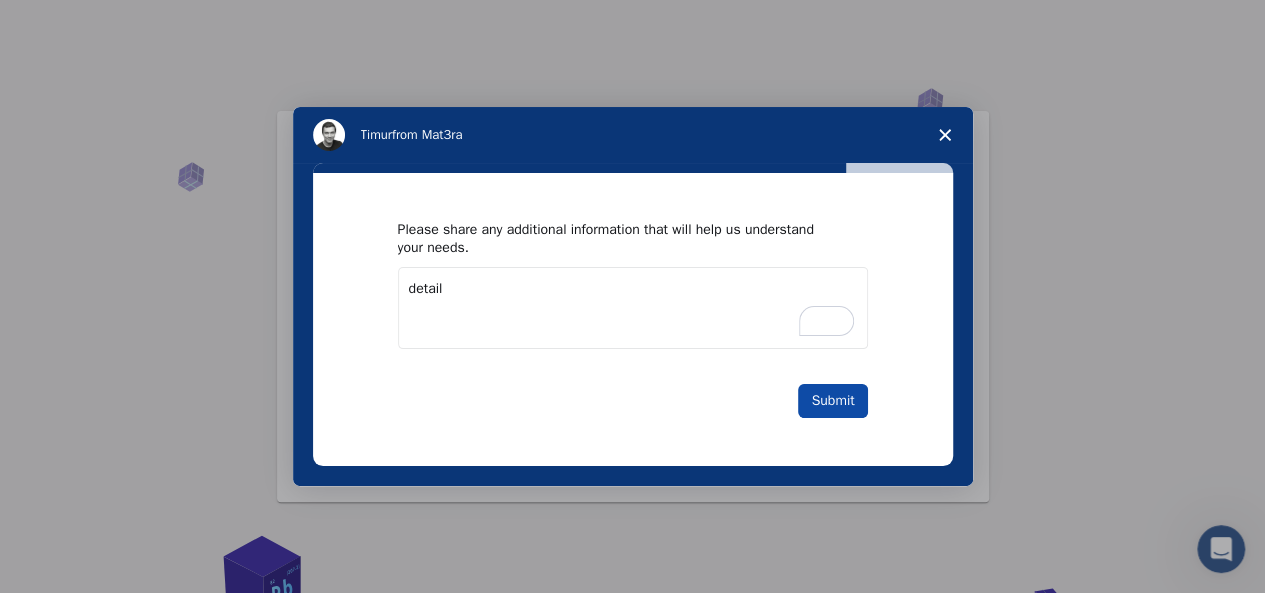 type on "detail" 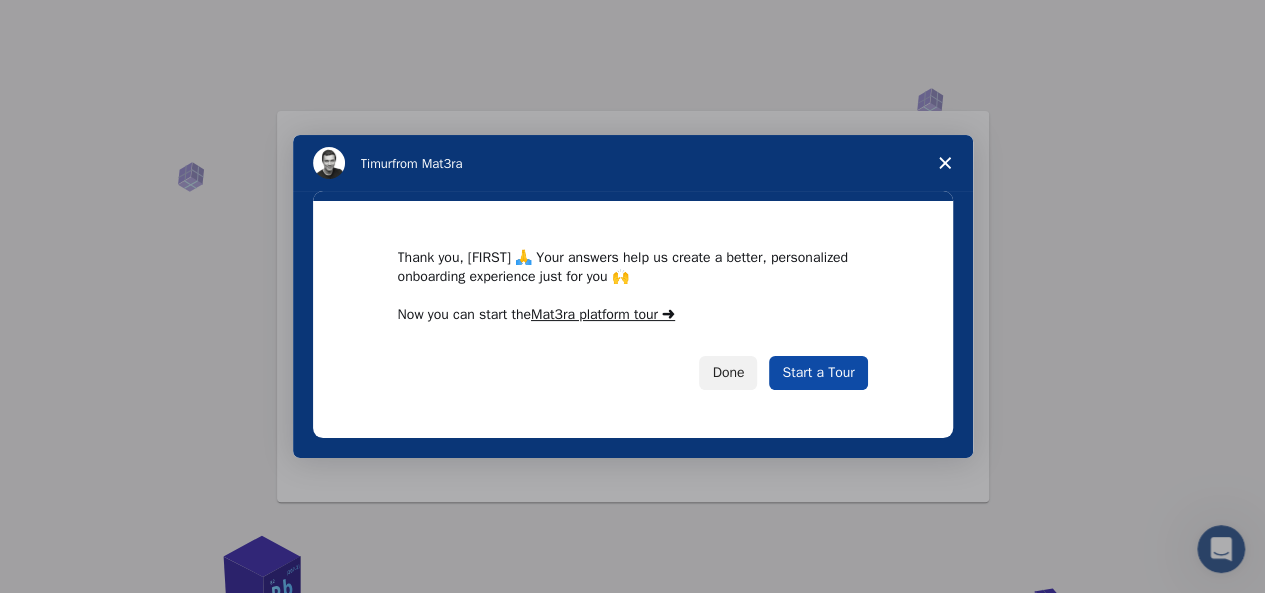 click on "Start a Tour" at bounding box center (818, 373) 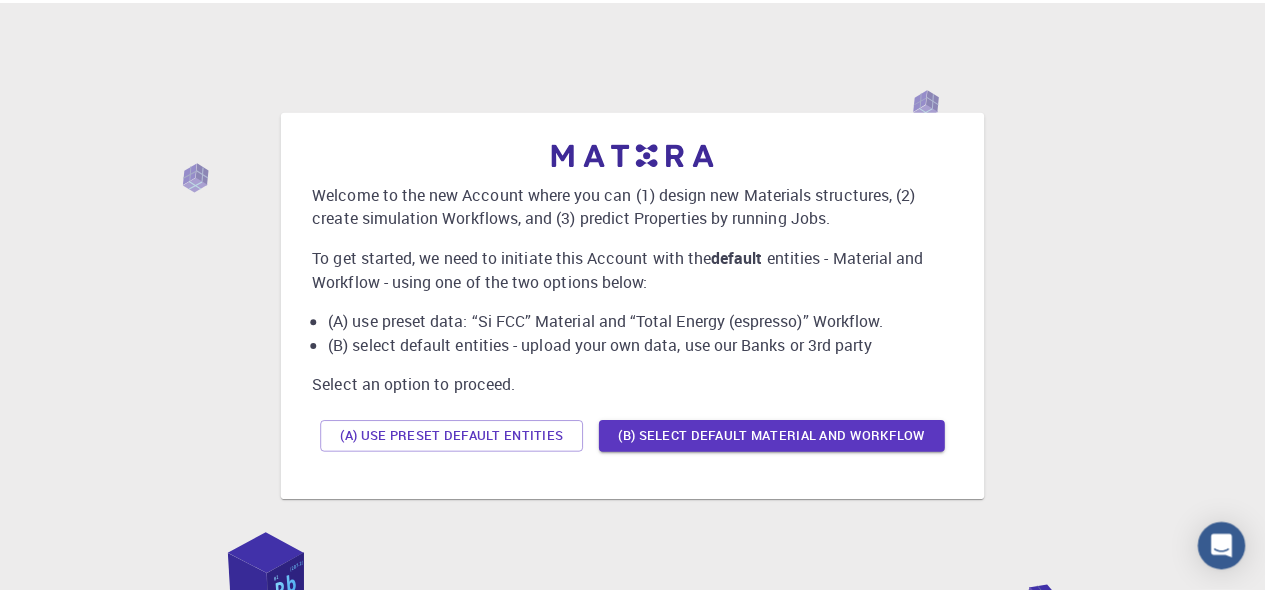 scroll, scrollTop: 0, scrollLeft: 0, axis: both 